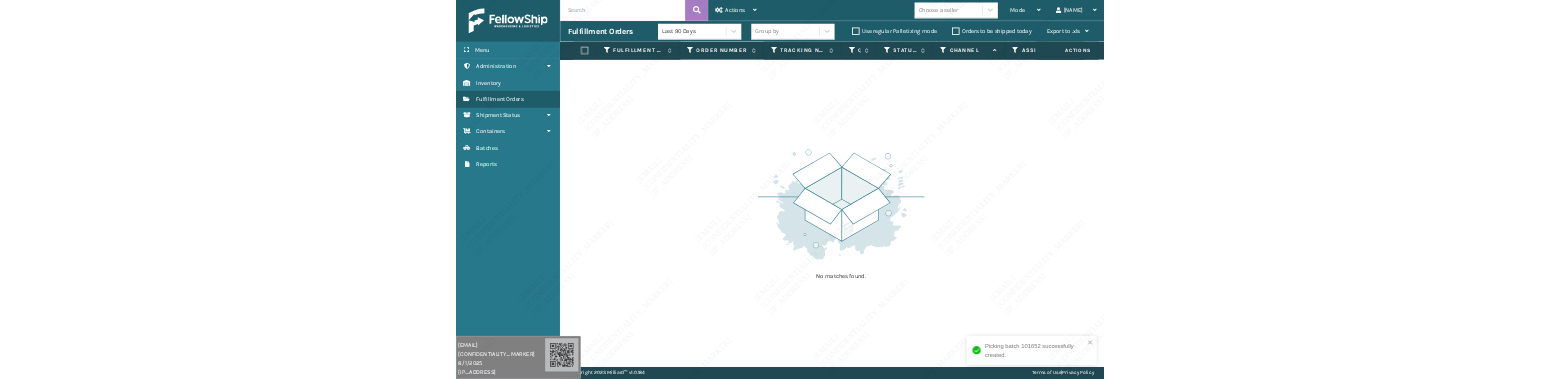 scroll, scrollTop: 0, scrollLeft: 0, axis: both 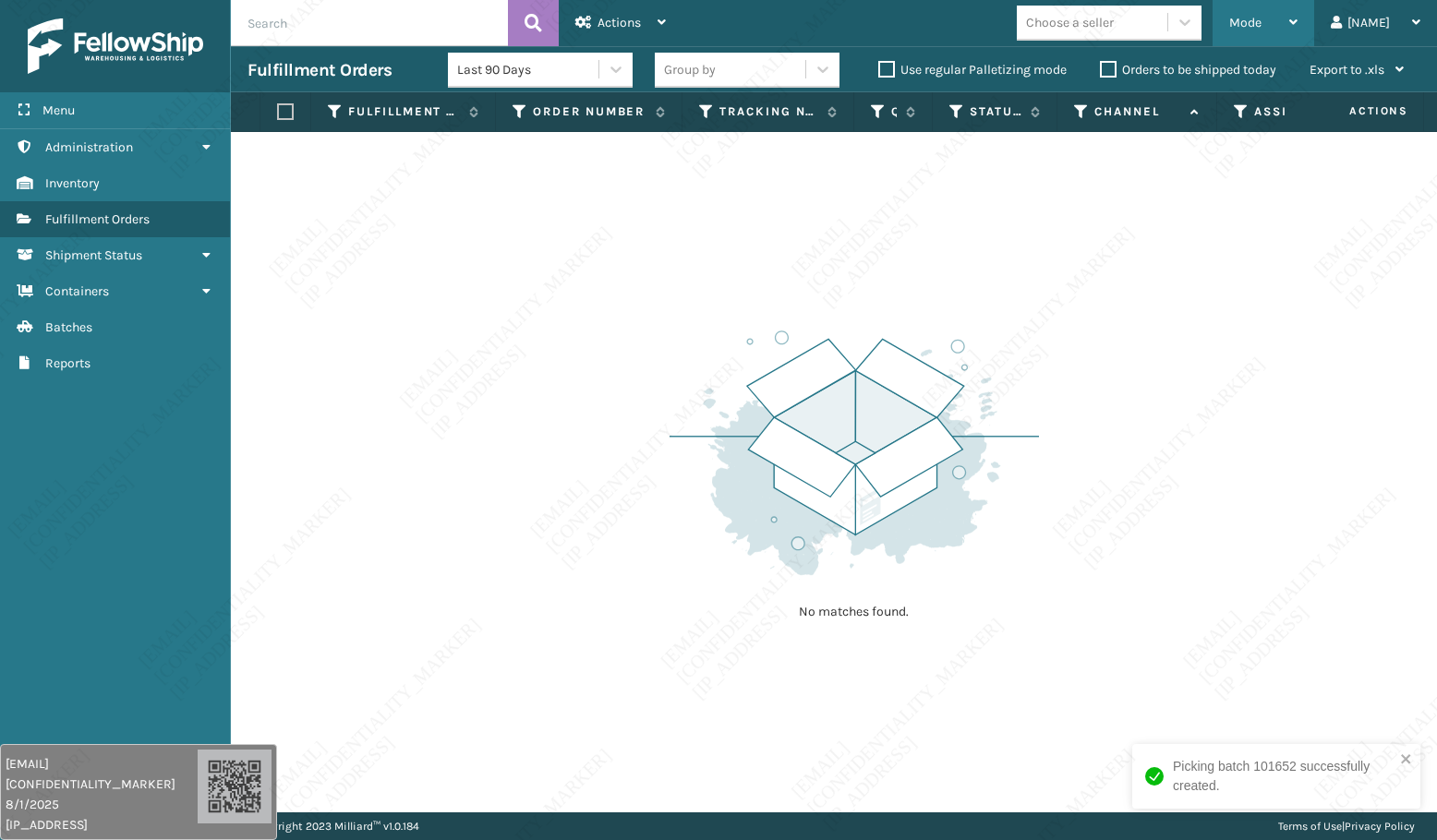 click on "Mode Regular Mode Picking Mode Labeling Mode Exit Scan Mode" at bounding box center [1263, 23] 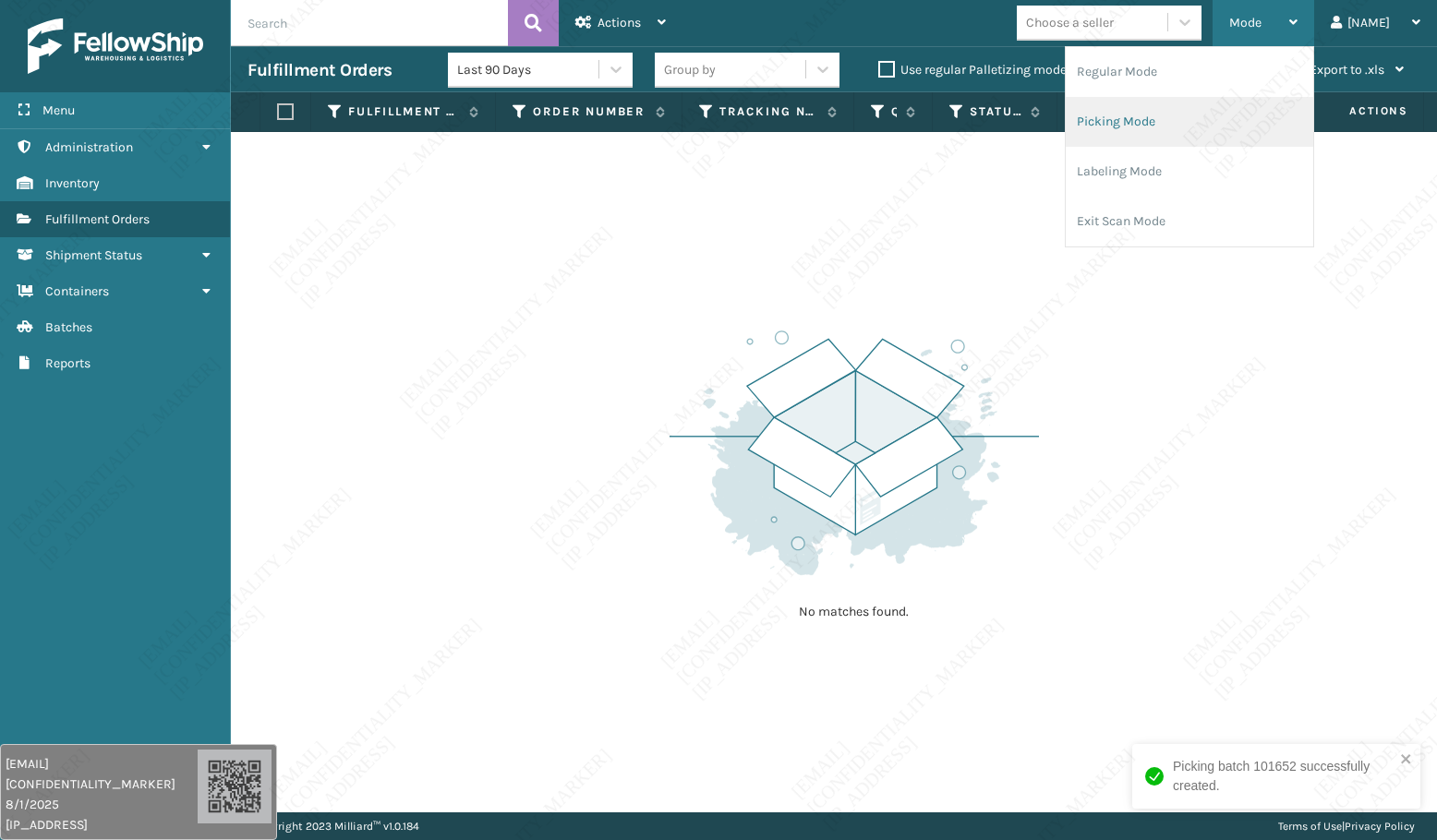 click on "Picking Mode" at bounding box center [1189, 122] 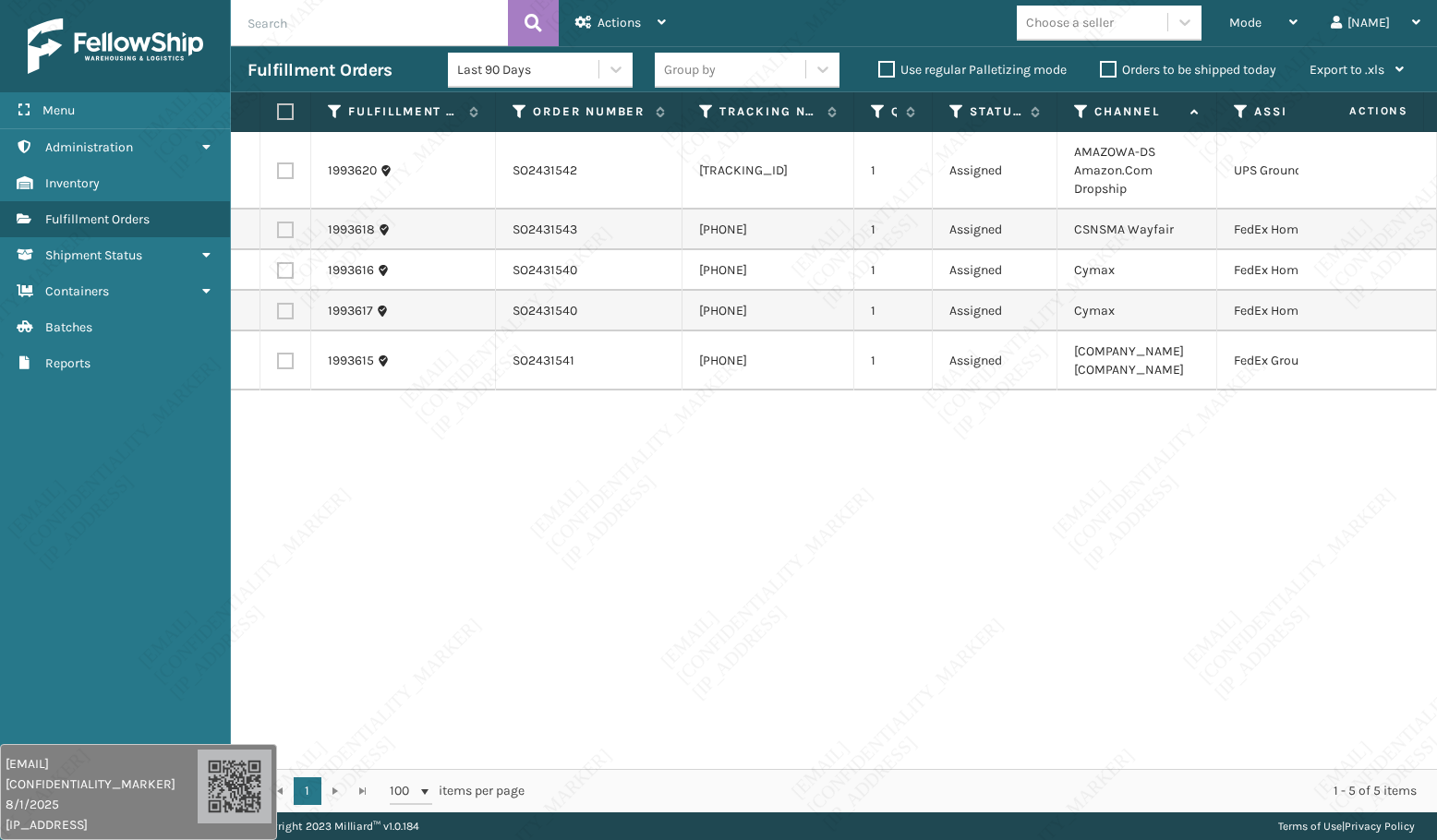 drag, startPoint x: 1124, startPoint y: 476, endPoint x: 1118, endPoint y: 463, distance: 14.317821 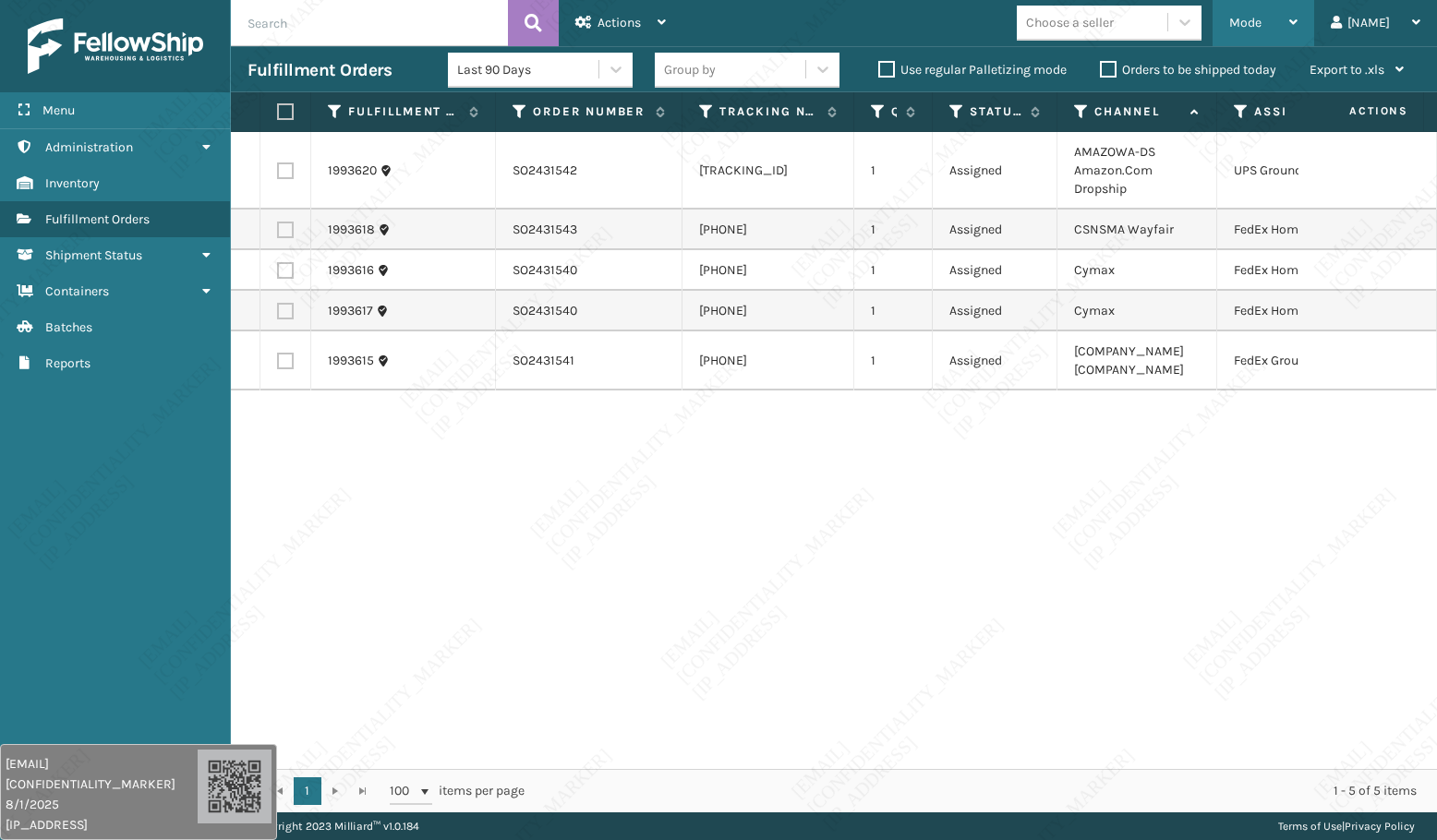 click on "Mode Regular Mode Picking Mode Labeling Mode Exit Scan Mode" at bounding box center [1263, 23] 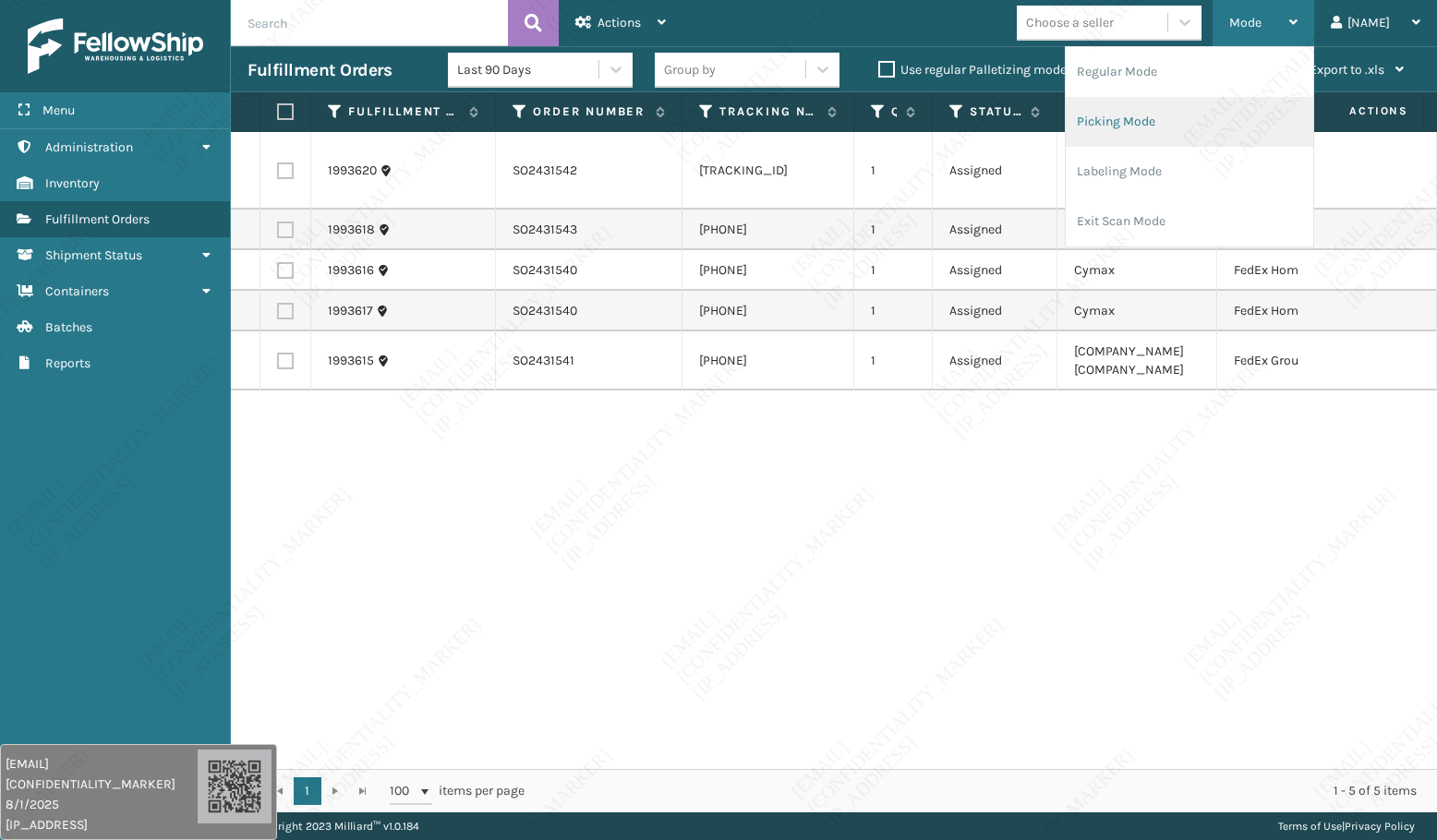 click on "Picking Mode" at bounding box center (1189, 122) 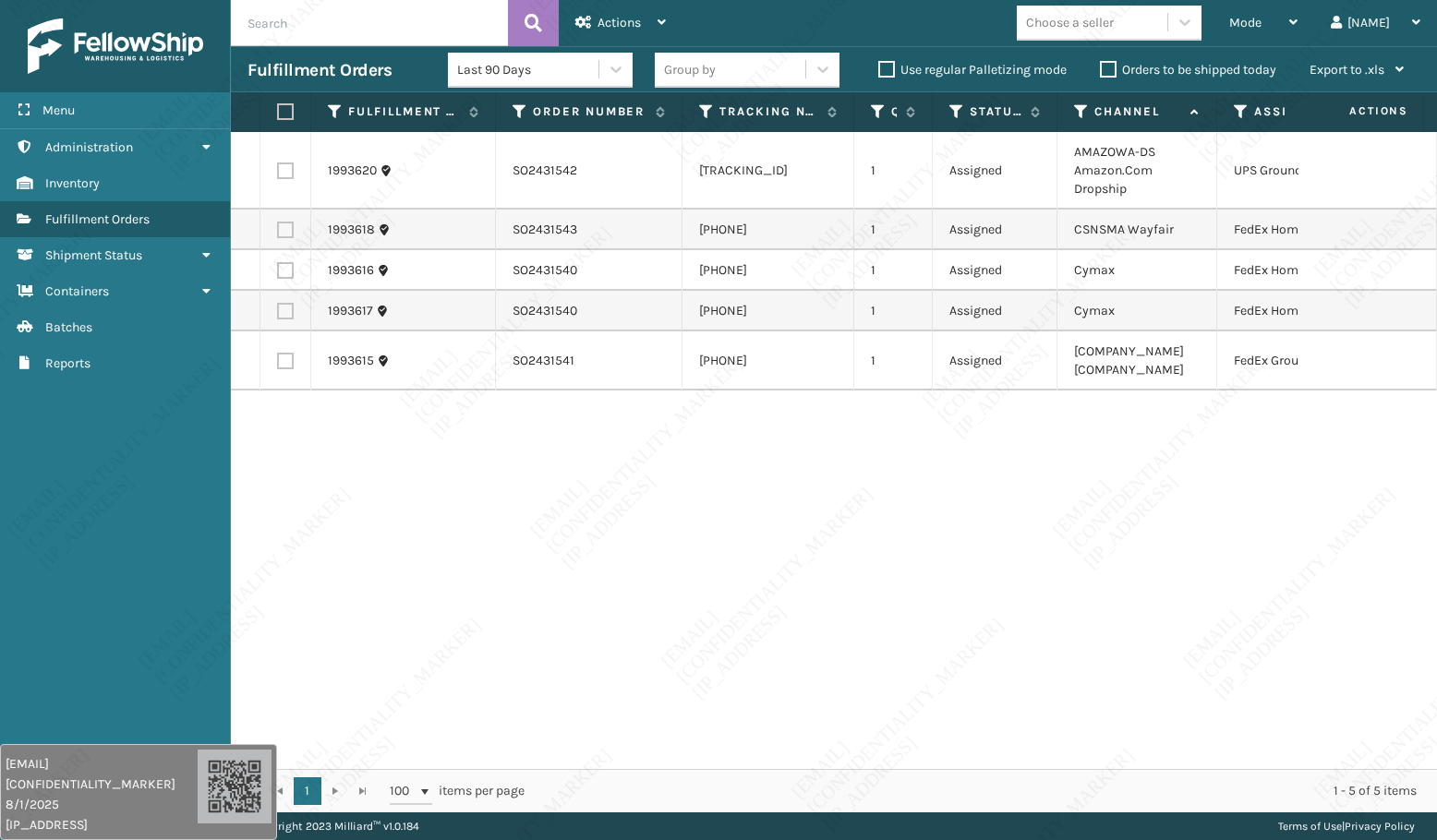 click on "[NUMBER] [ORDER_ID] [TRACKING_ID] [ASSIGNED] [COMPANY_NAME] [CARRIER] [SERVICE] [NUMBER] [ORDER_ID] [TRACKING_ID] [ASSIGNED] [COMPANY_NAME] [CARRIER] [SERVICE] [NUMBER] [ORDER_ID] [TRACKING_ID] [ASSIGNED] [COMPANY_NAME] [CARRIER] [SERVICE] [NUMBER] [ORDER_ID] [TRACKING_ID] [ASSIGNED] [COMPANY_NAME] [CARRIER] [SERVICE]" at bounding box center (834, 450) 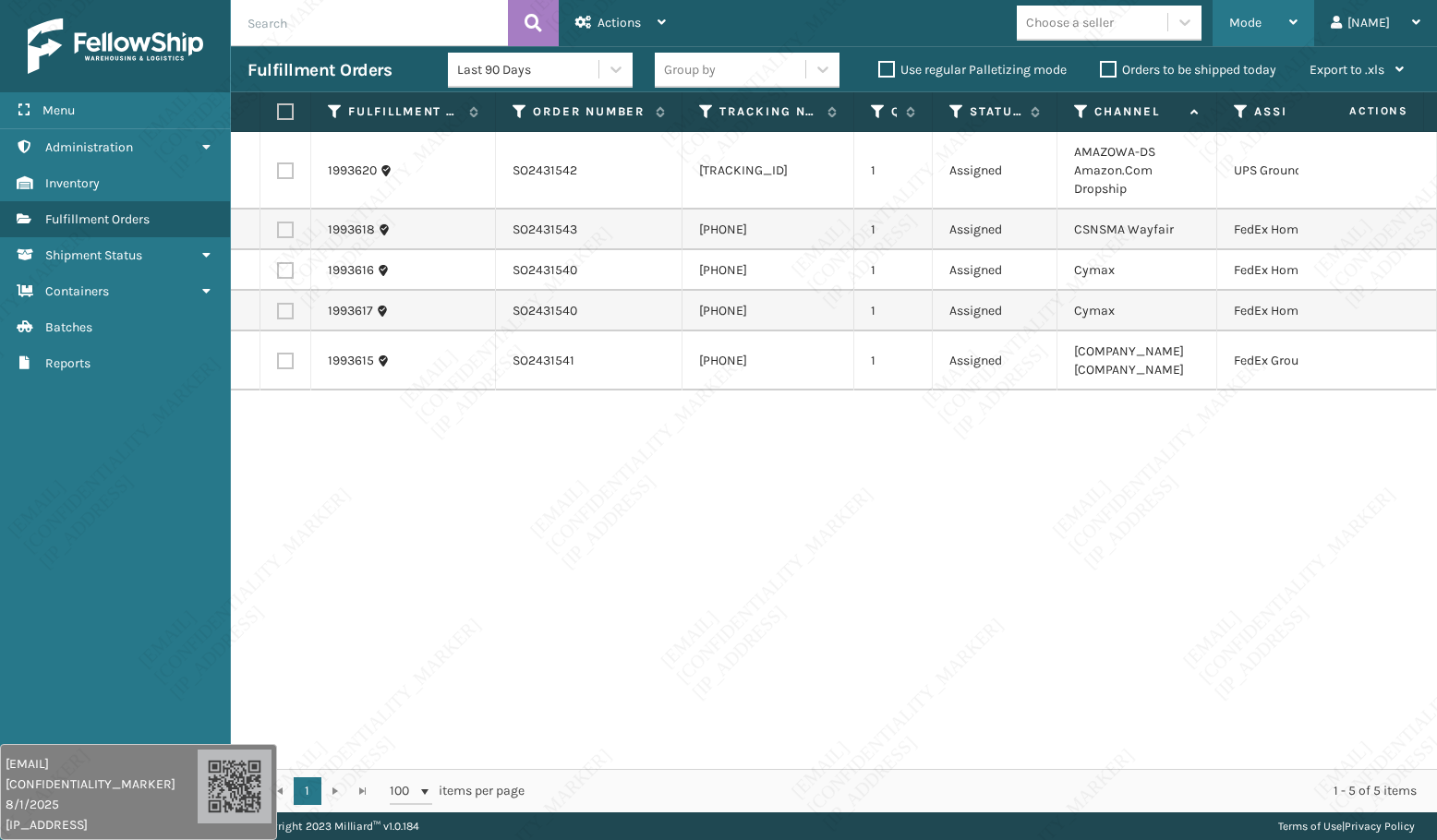drag, startPoint x: 1252, startPoint y: 24, endPoint x: 1251, endPoint y: 61, distance: 37.013511 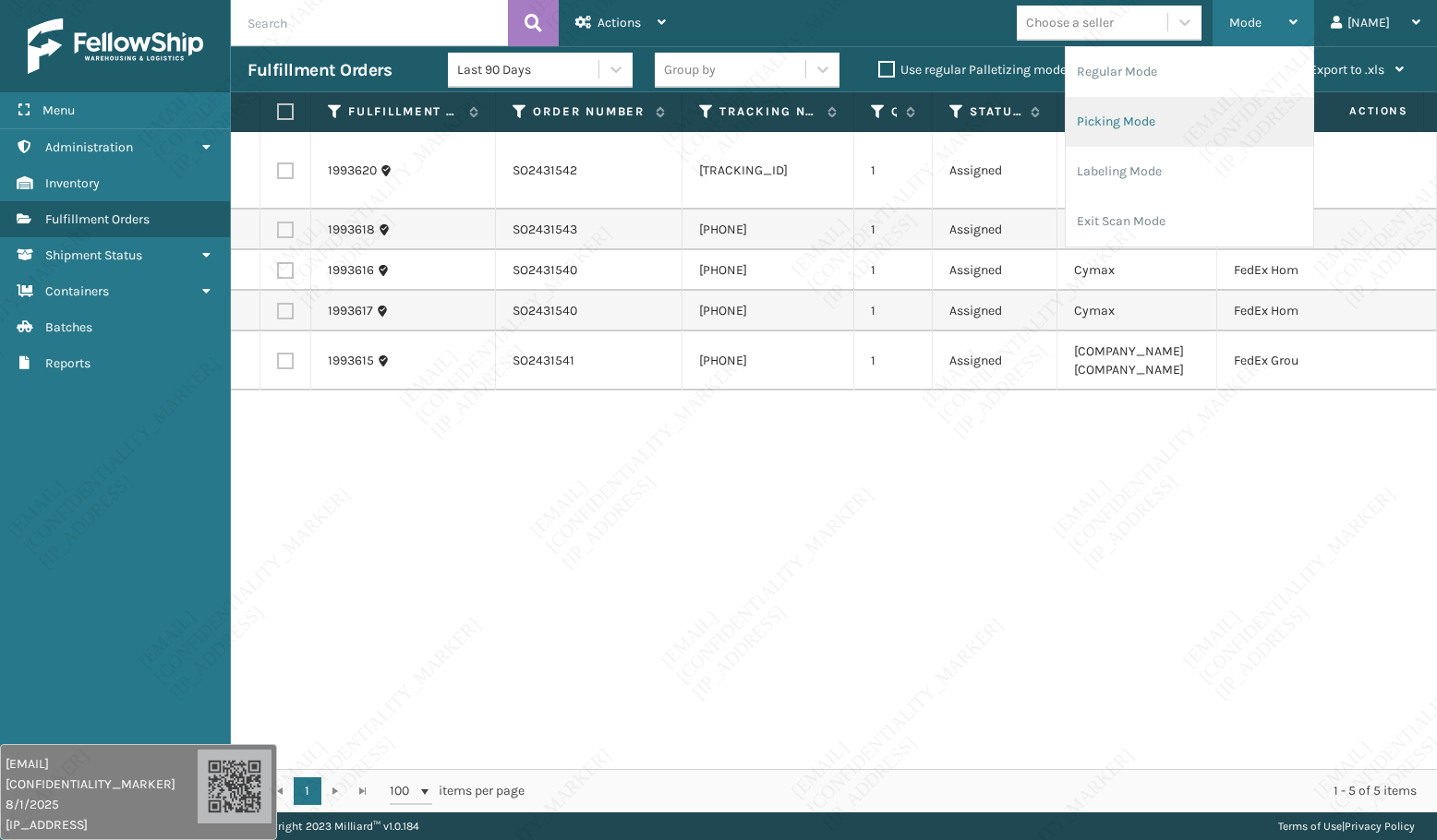 click on "Picking Mode" at bounding box center [1189, 122] 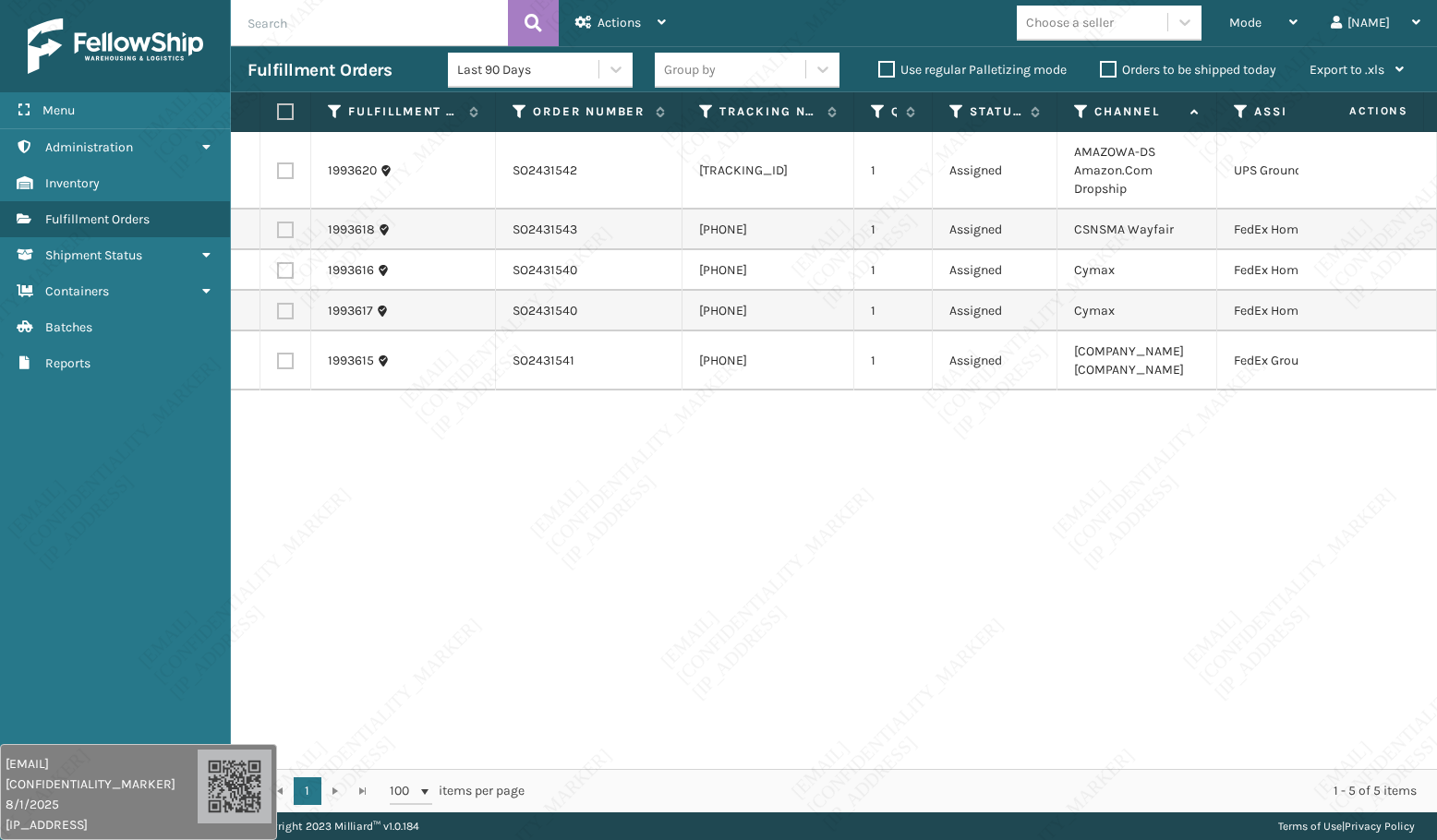 drag, startPoint x: 1237, startPoint y: 654, endPoint x: 1253, endPoint y: 546, distance: 109.17875 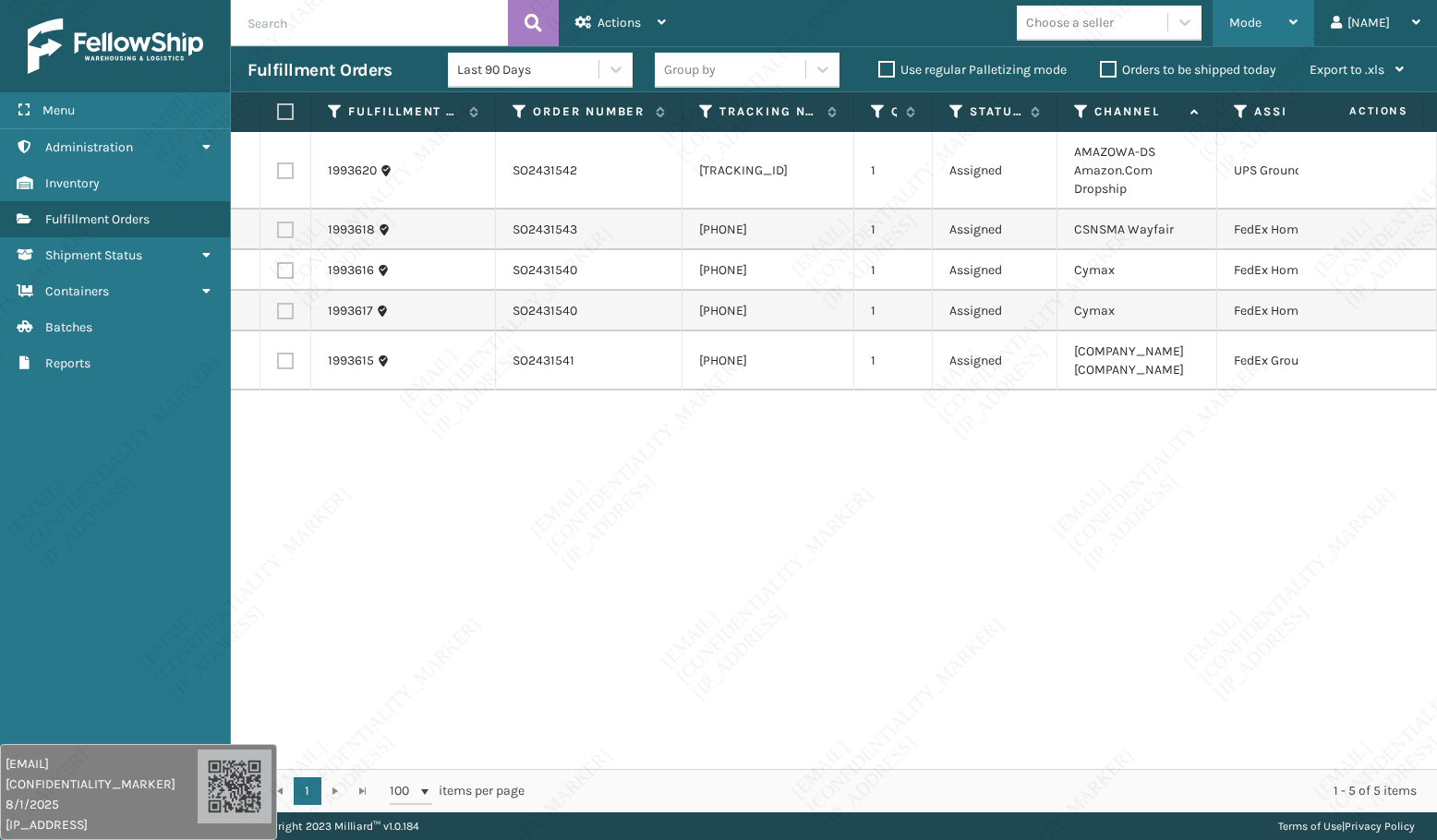 click on "Mode" at bounding box center [1263, 23] 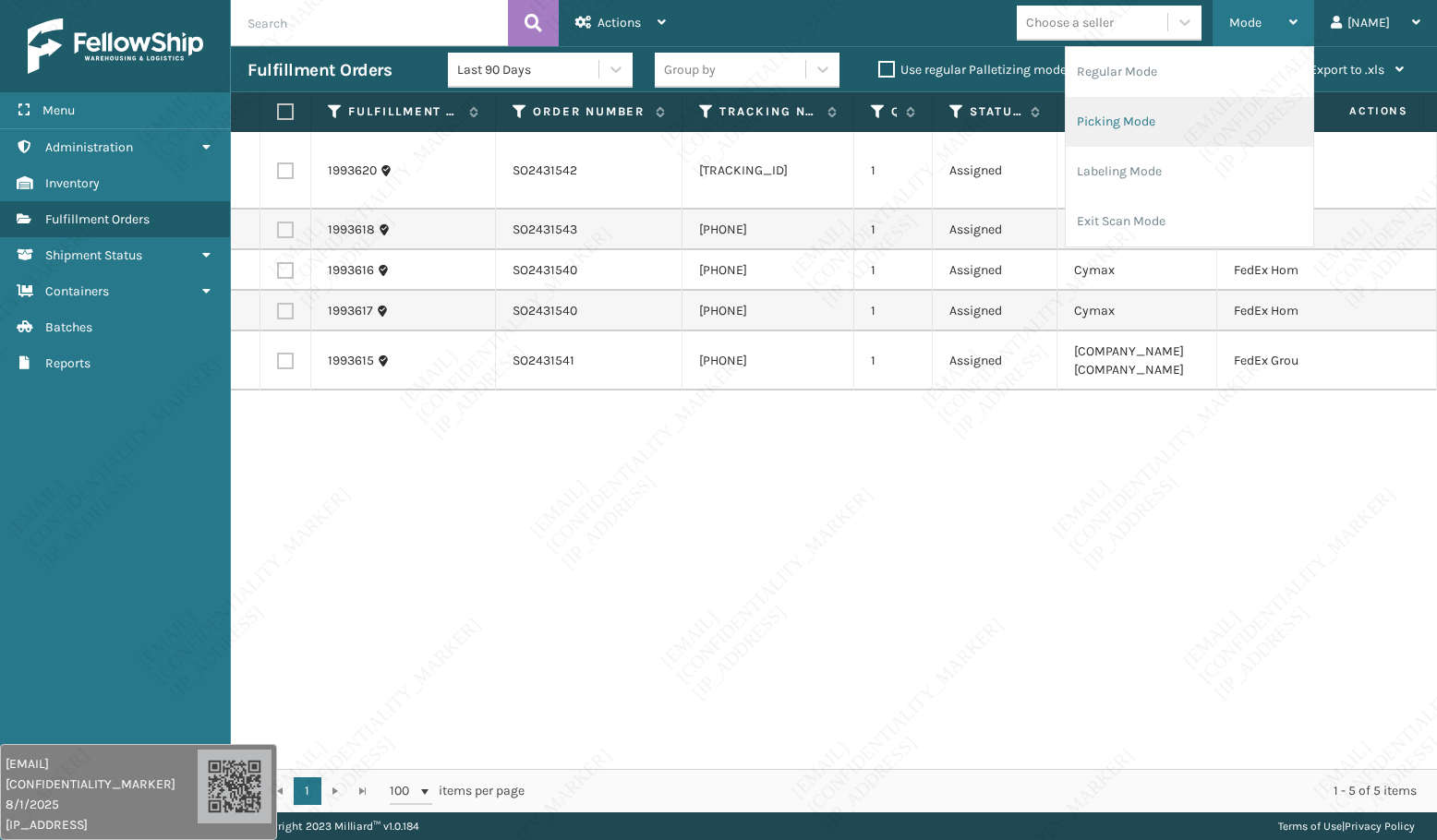 click on "Picking Mode" at bounding box center (1189, 122) 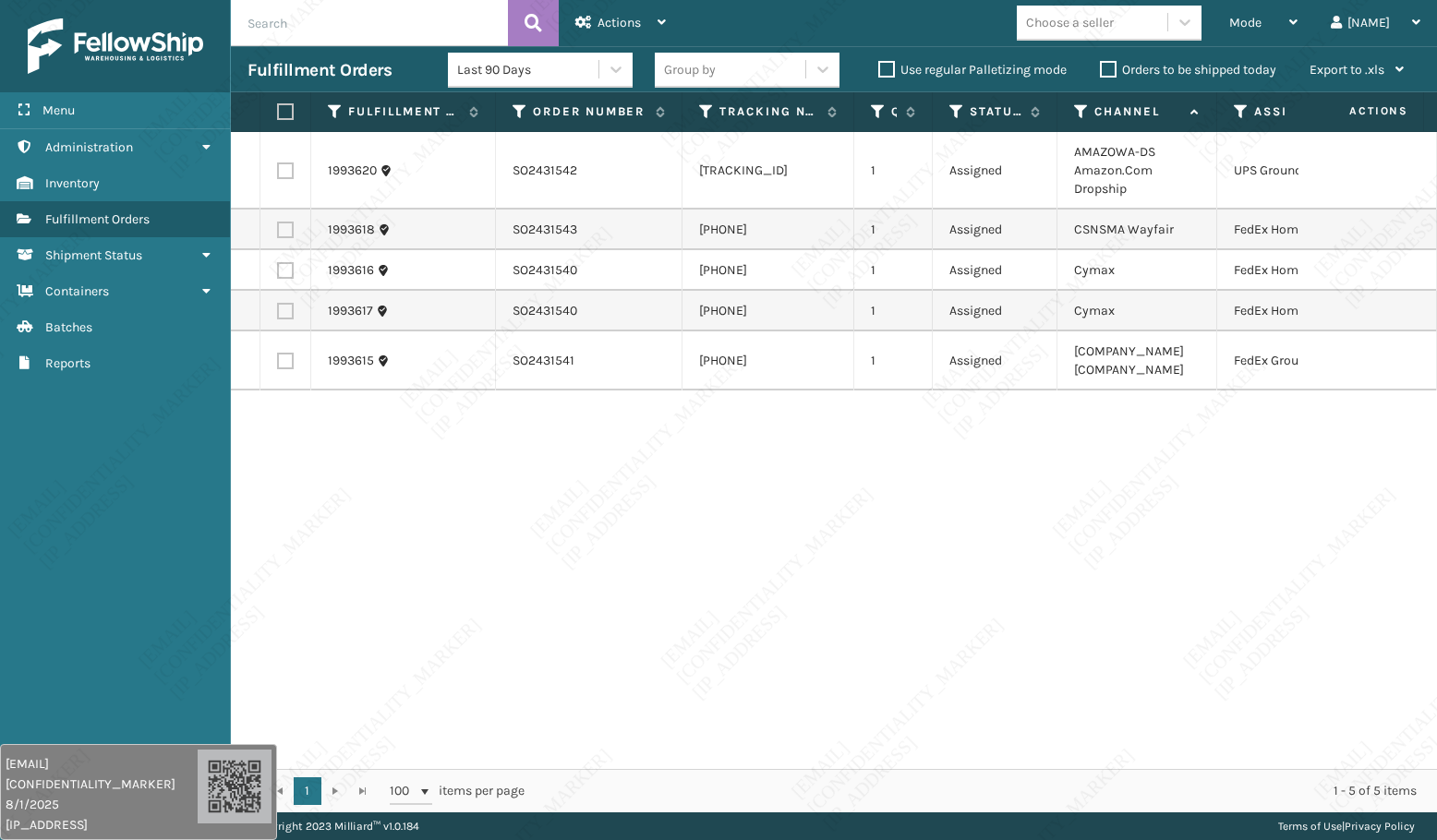 click on "[NUMBER] [ORDER_ID] [TRACKING_ID] [ASSIGNED] [COMPANY_NAME] [CARRIER] [SERVICE] [NUMBER] [ORDER_ID] [TRACKING_ID] [ASSIGNED] [COMPANY_NAME] [CARRIER] [SERVICE] [NUMBER] [ORDER_ID] [TRACKING_ID] [ASSIGNED] [COMPANY_NAME] [CARRIER] [SERVICE] [NUMBER] [ORDER_ID] [TRACKING_ID] [ASSIGNED] [COMPANY_NAME] [CARRIER] [SERVICE]" at bounding box center (834, 450) 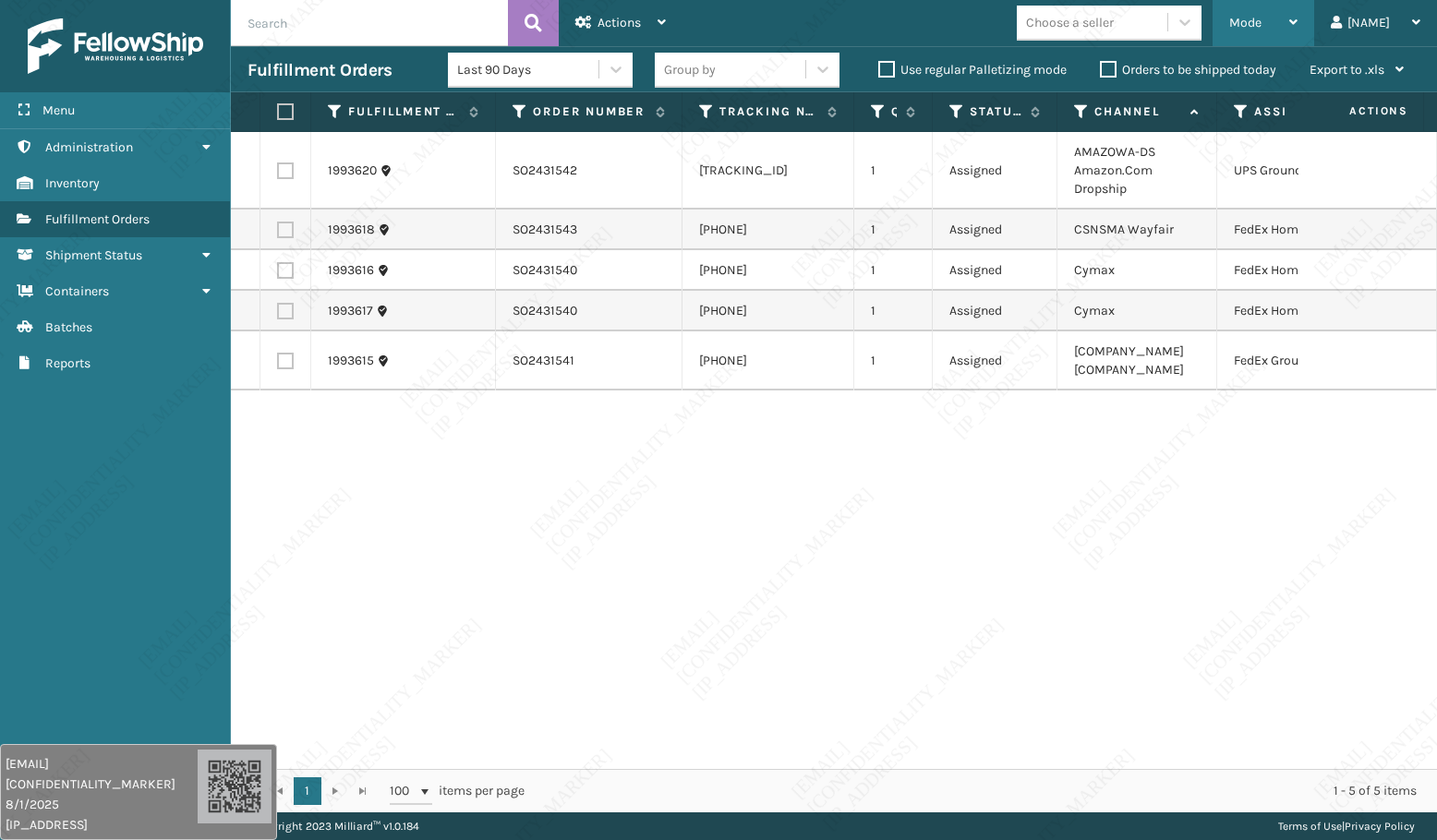 click on "Mode" at bounding box center (1245, 22) 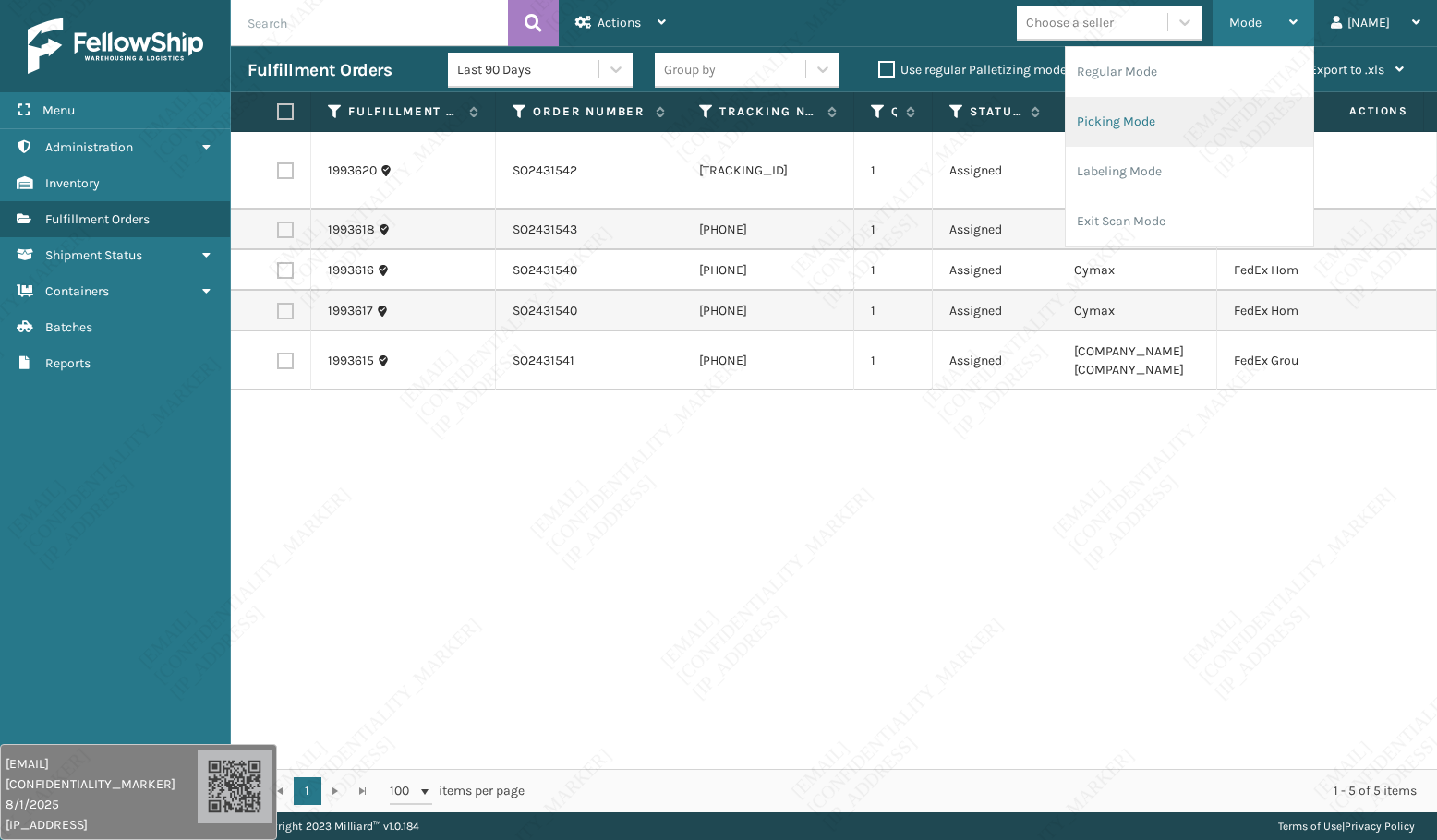 click on "Picking Mode" at bounding box center [1189, 122] 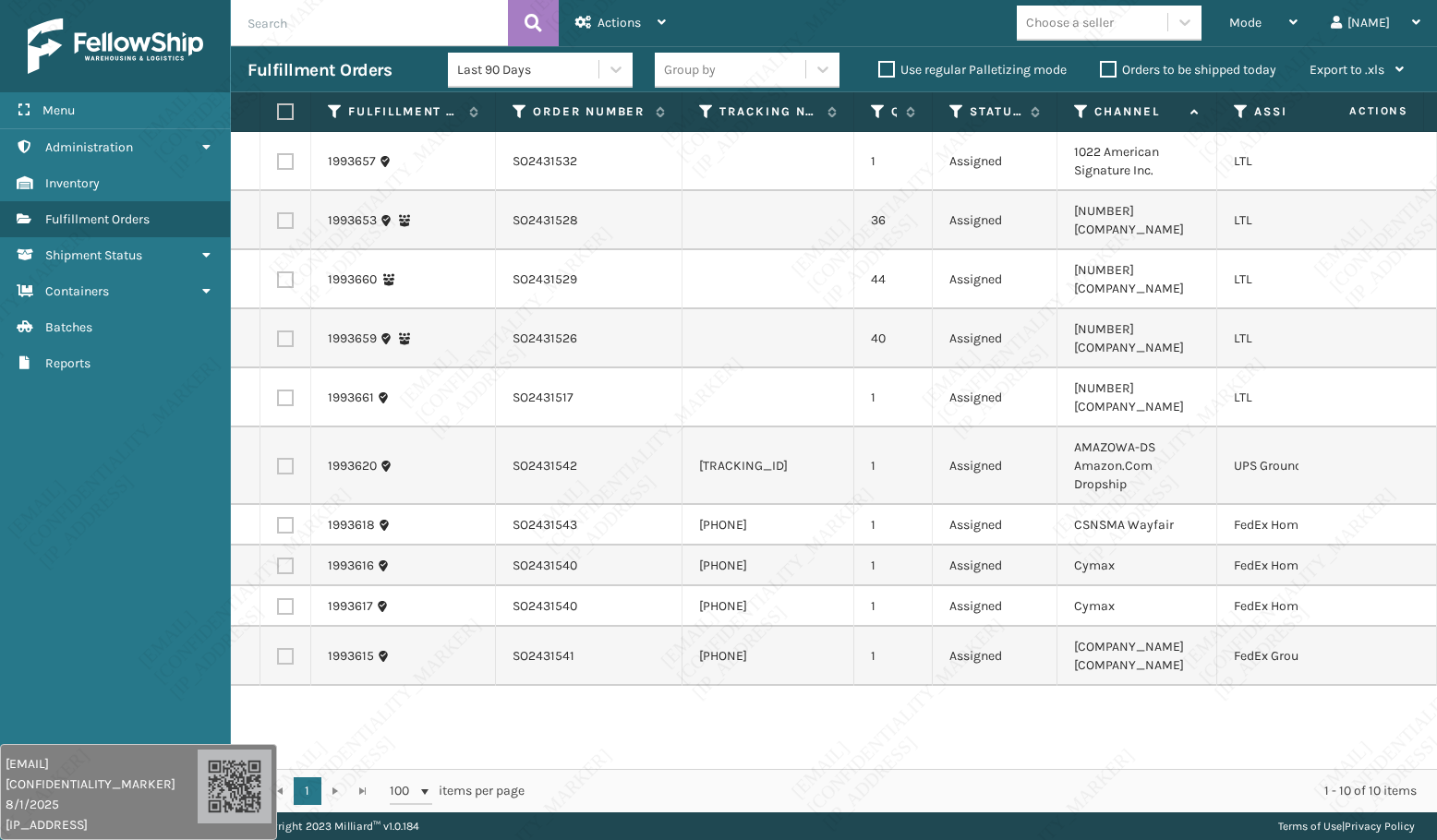 click at bounding box center [285, 525] 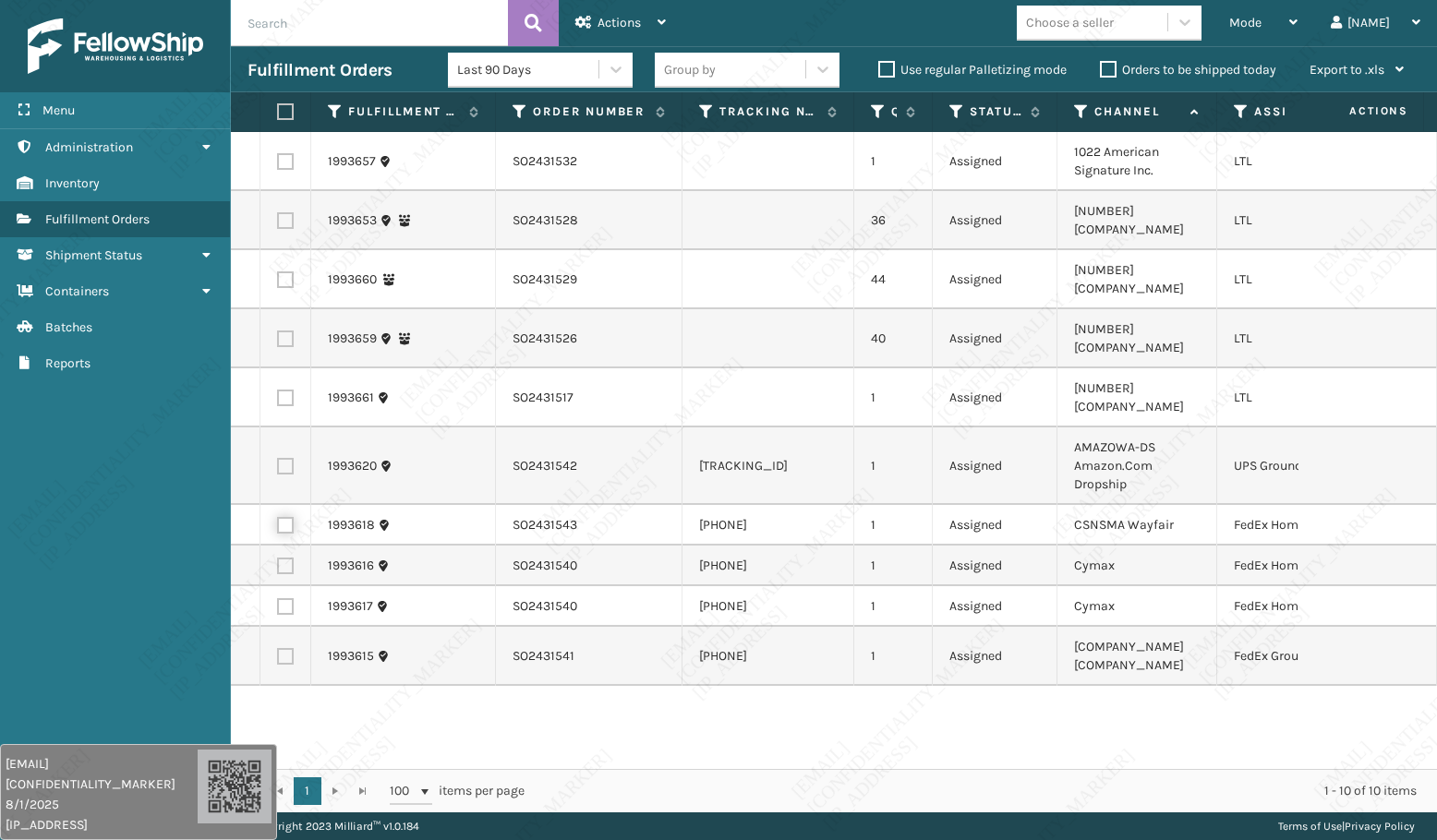 click at bounding box center (277, 522) 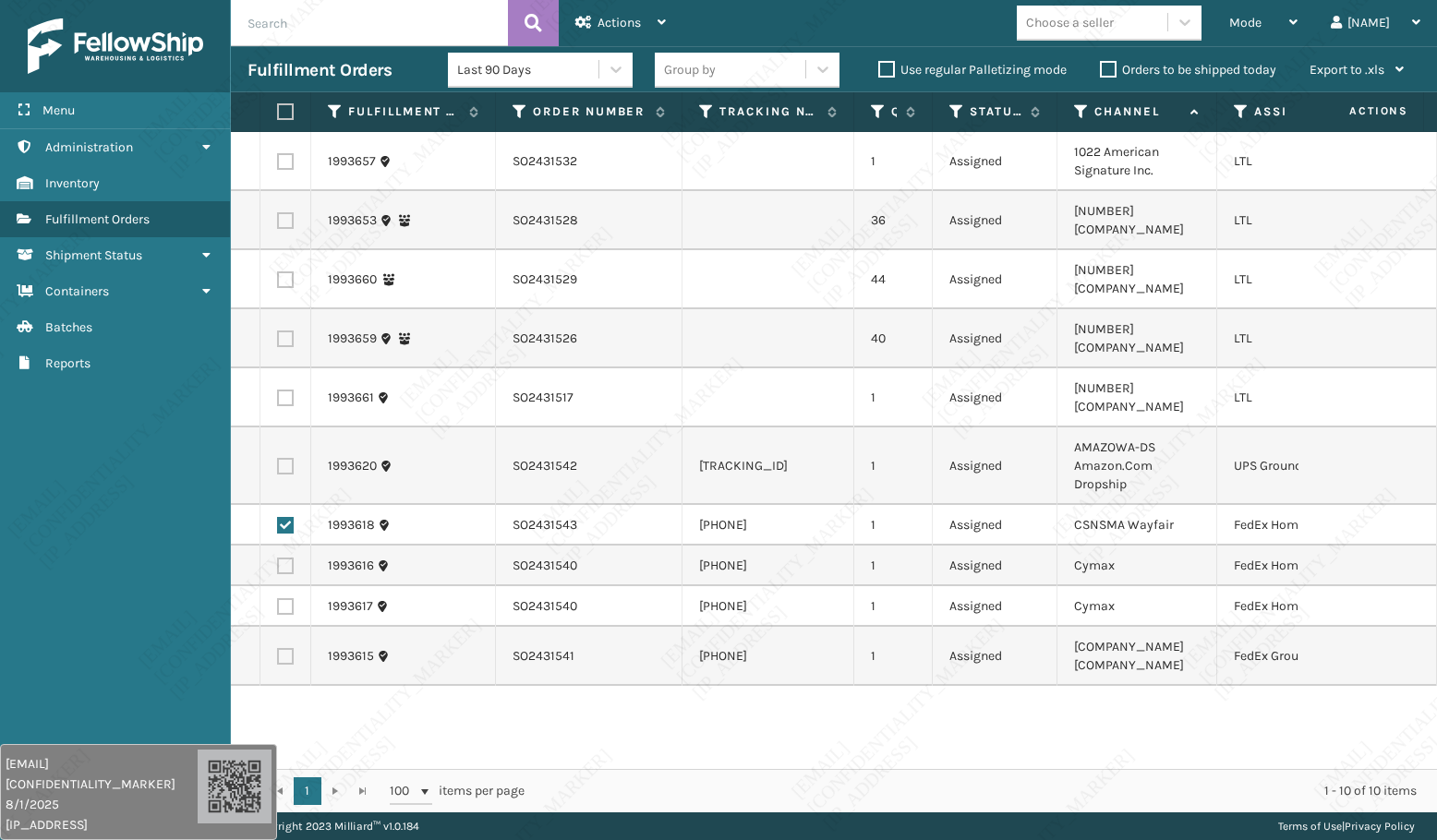 click at bounding box center [285, 566] 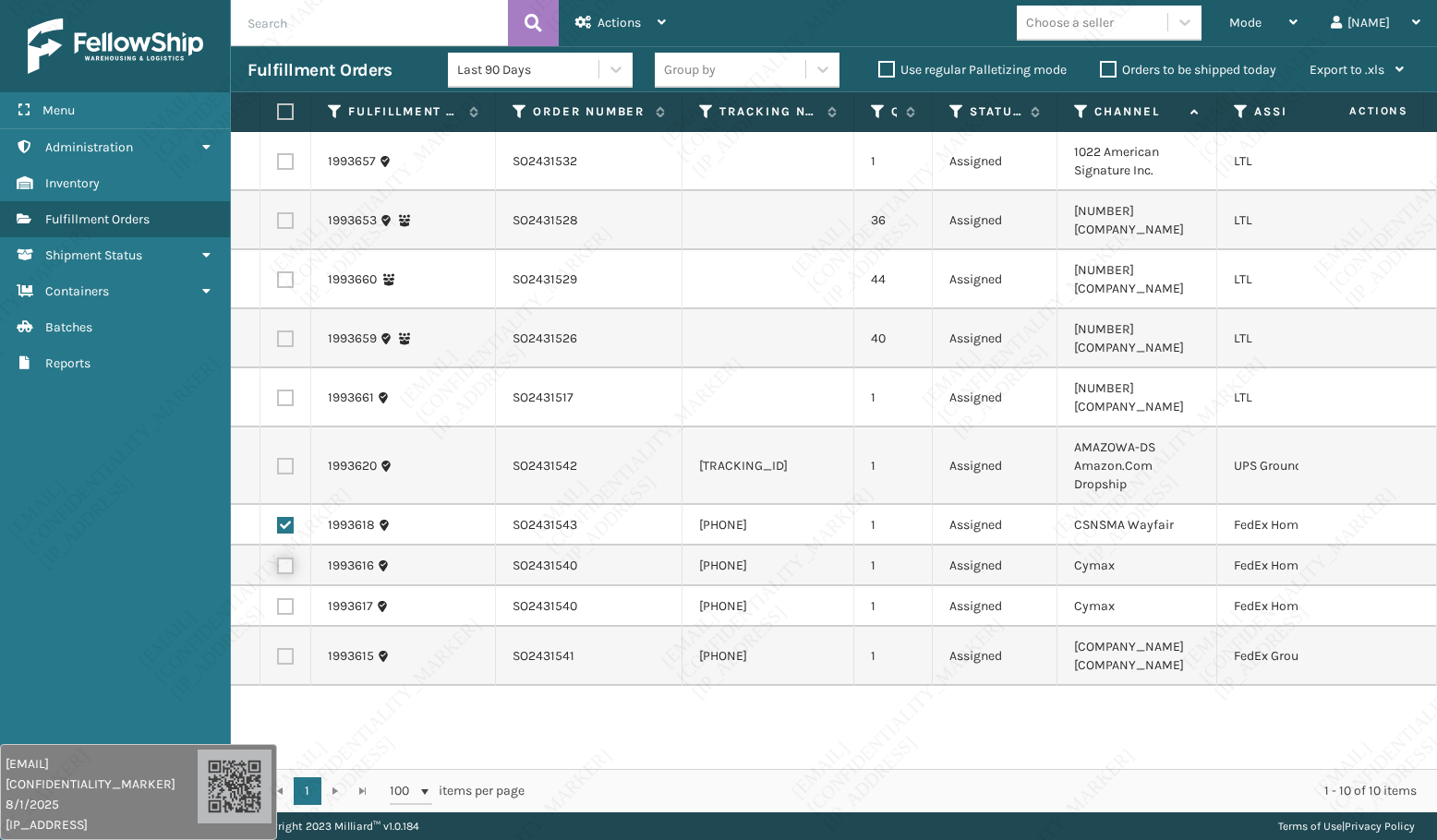 click at bounding box center (277, 563) 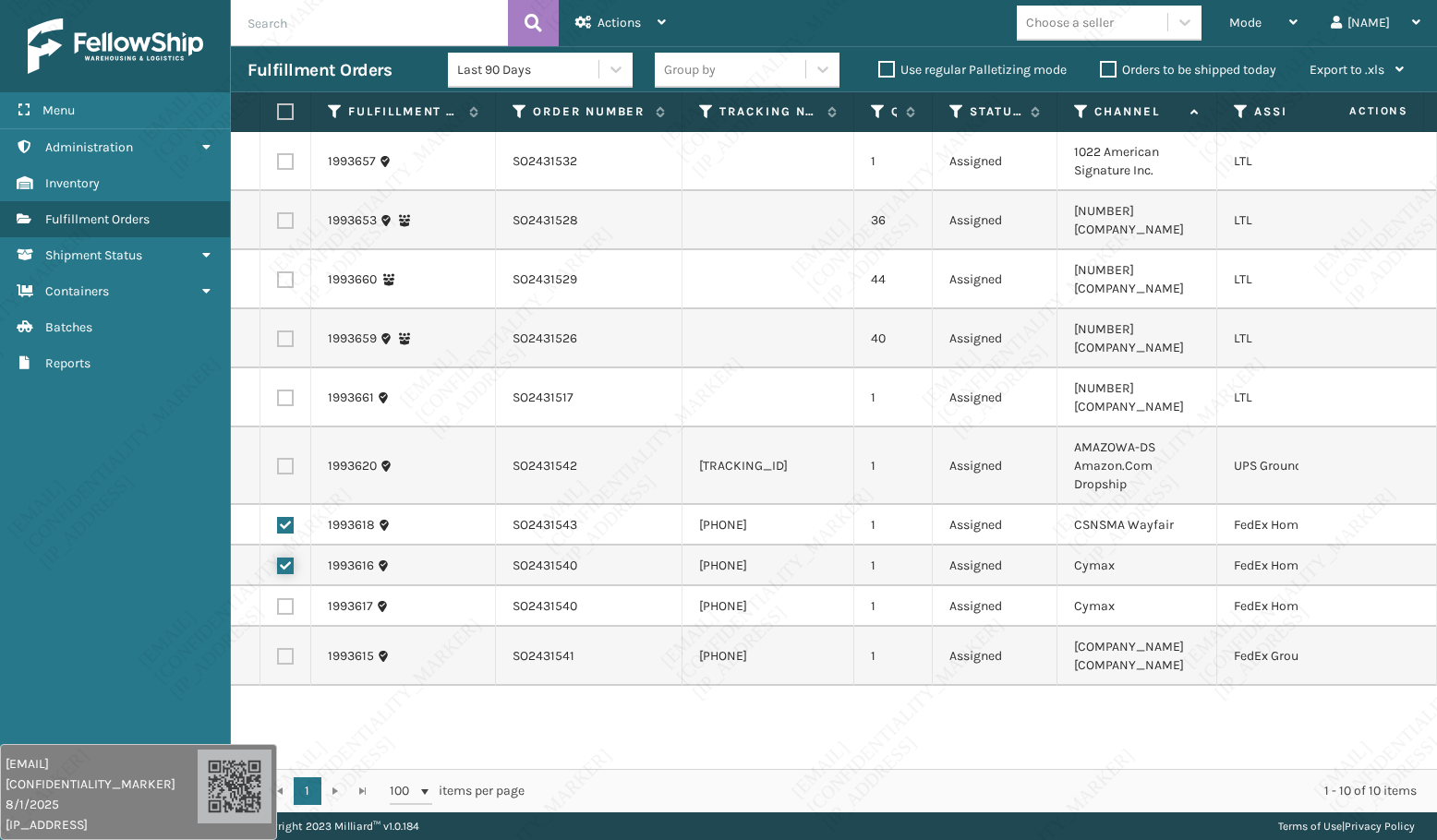 checkbox on "true" 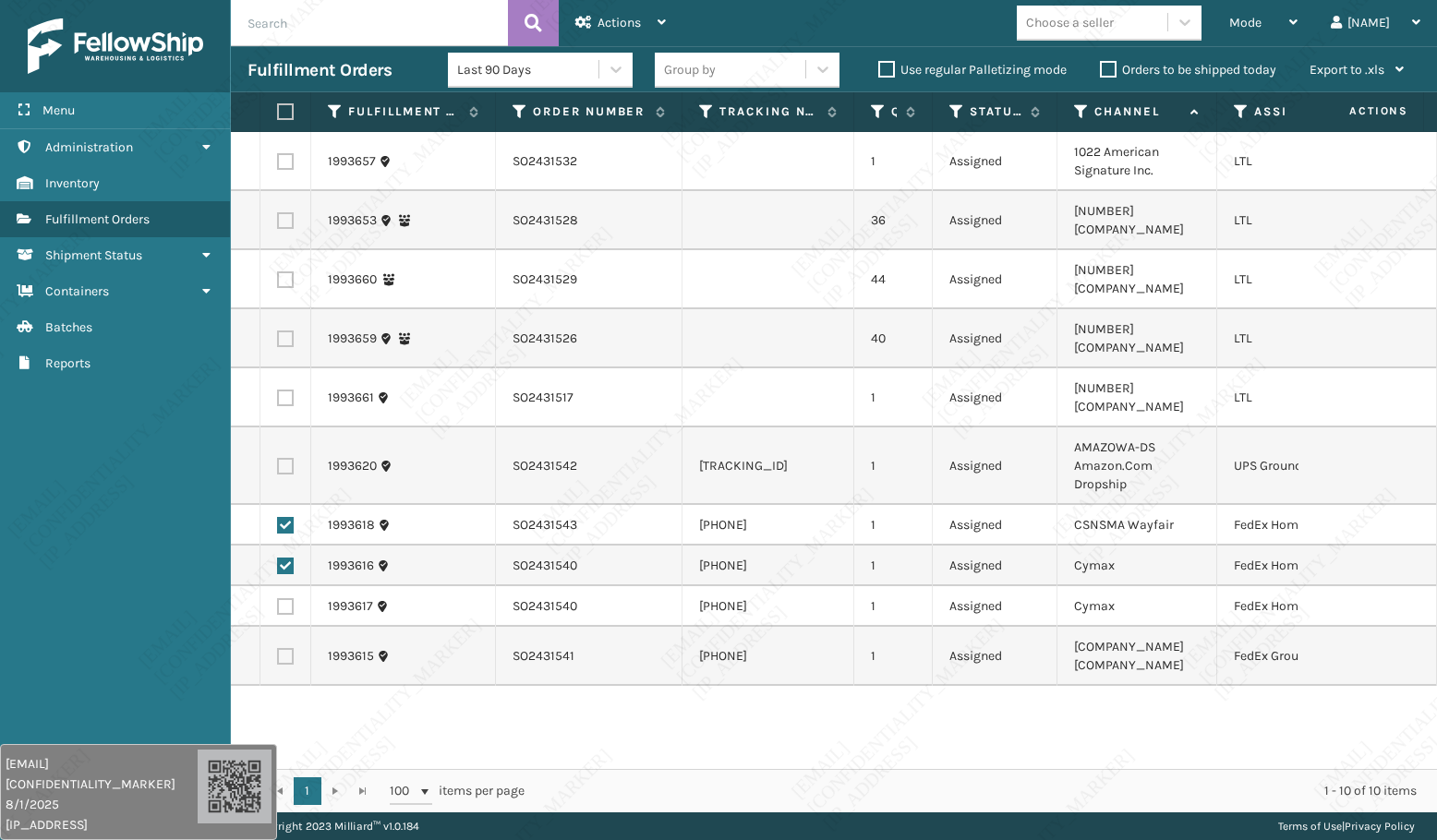 click at bounding box center (285, 606) 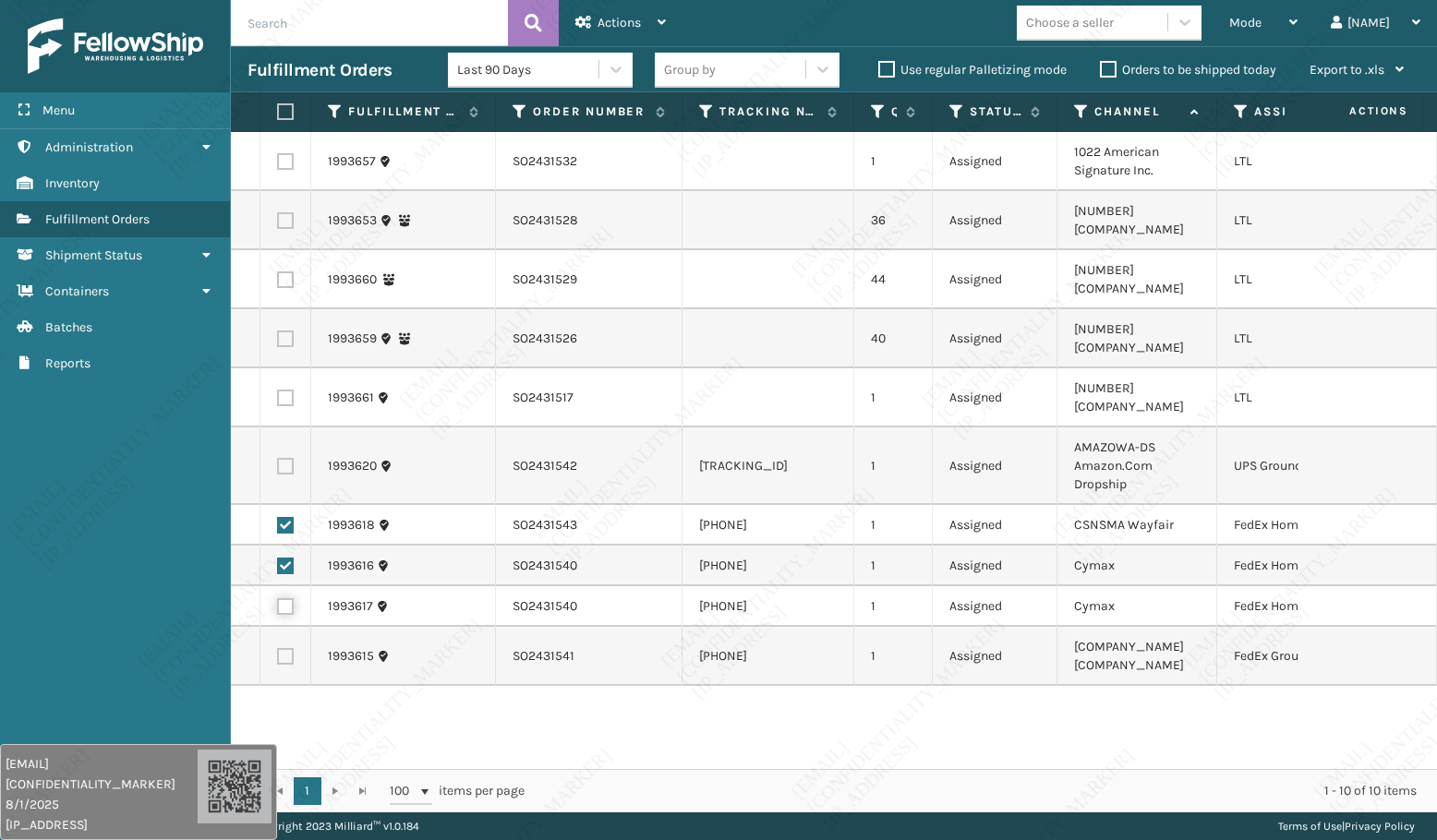 click at bounding box center (277, 604) 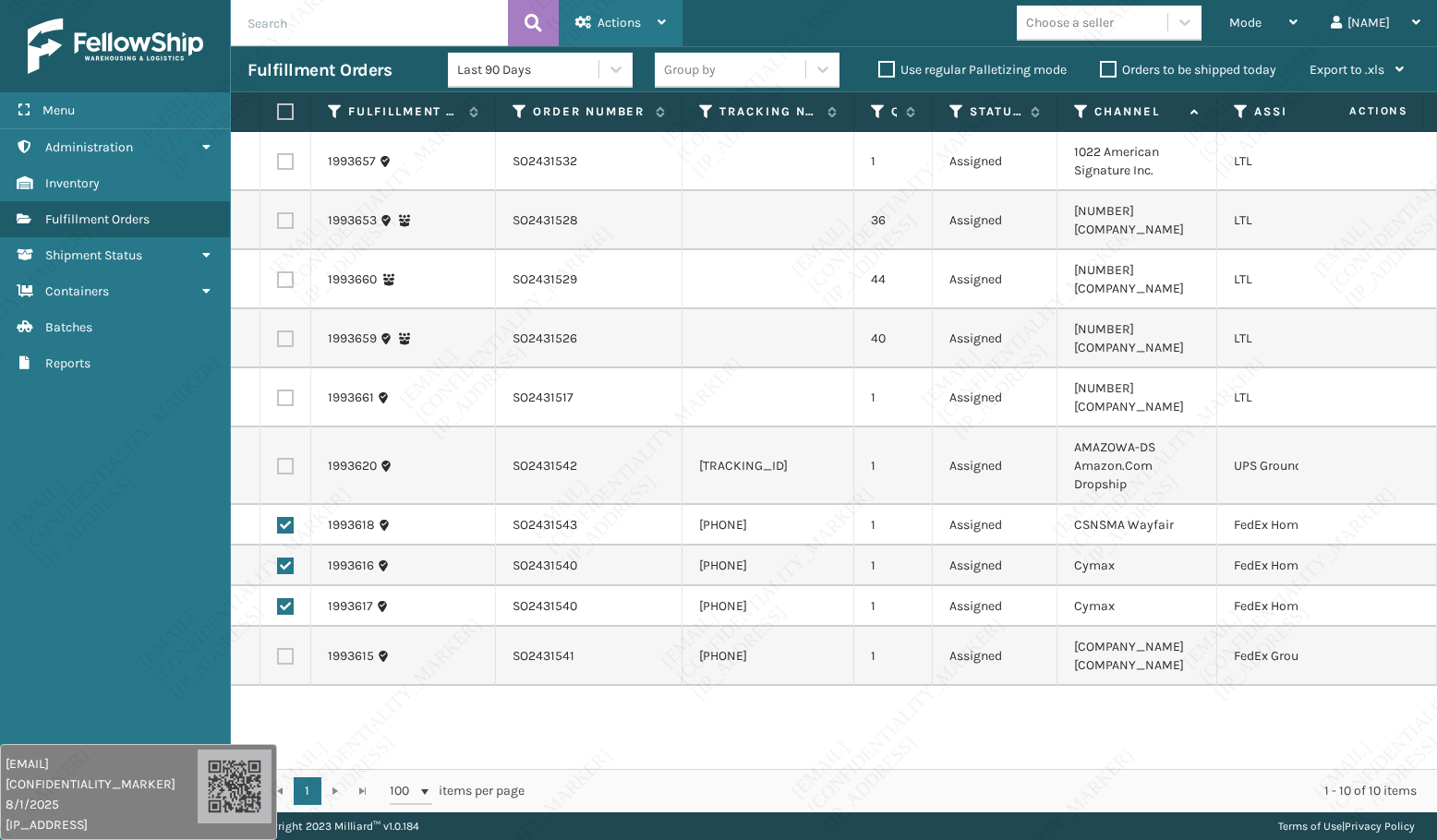 click on "Actions" at bounding box center (619, 22) 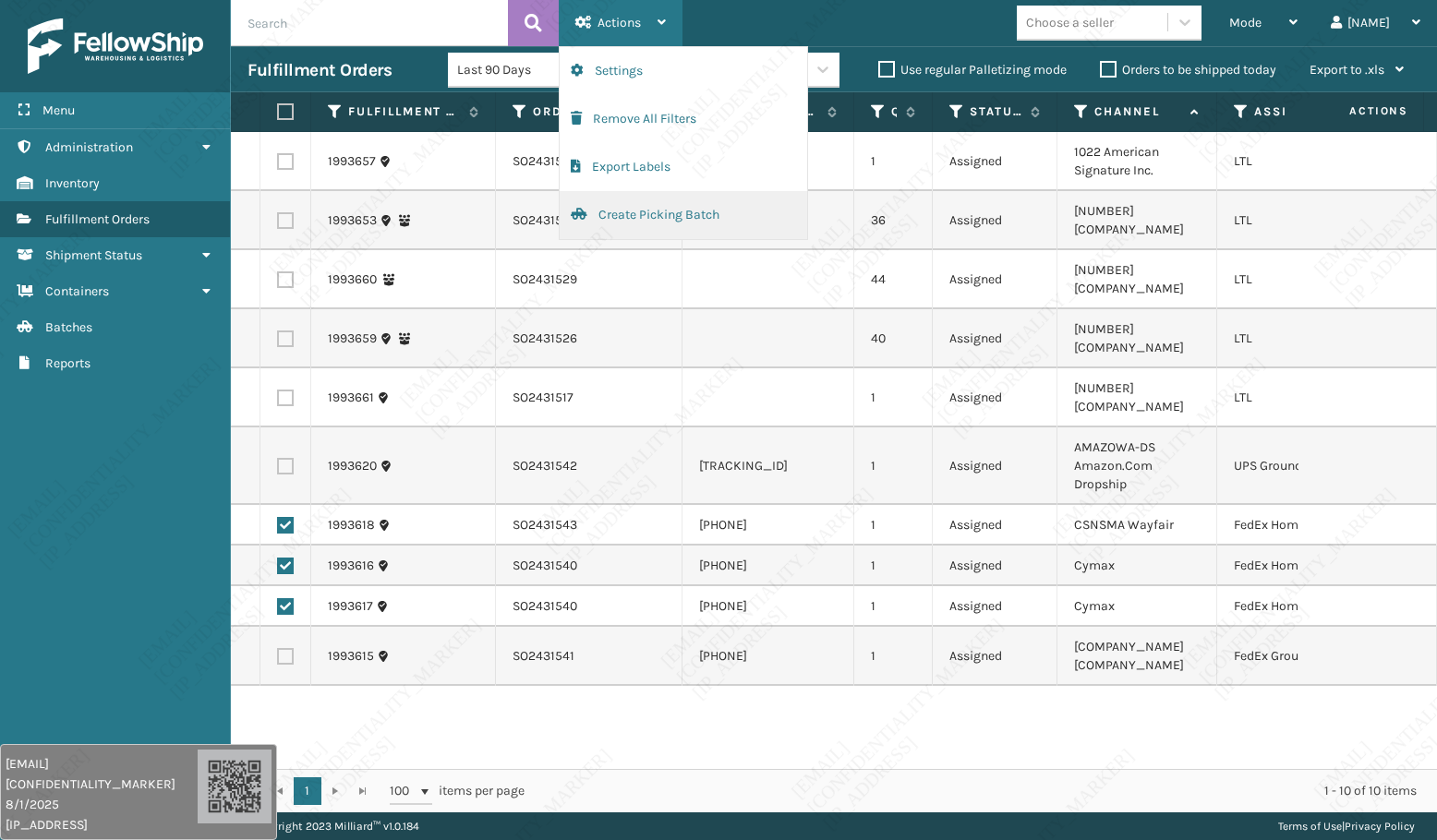 click on "Create Picking Batch" at bounding box center (683, 215) 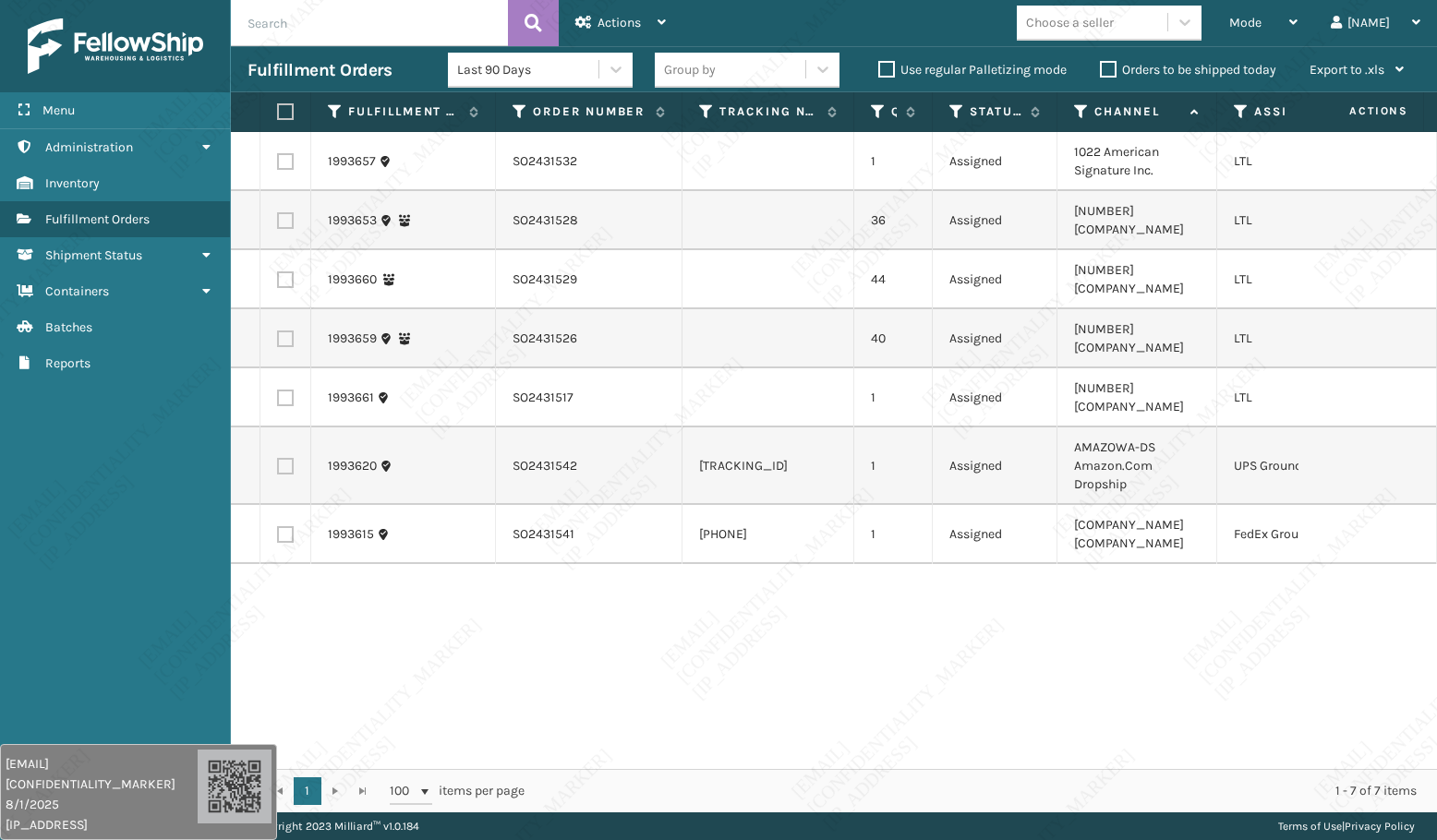 click at bounding box center (285, 466) 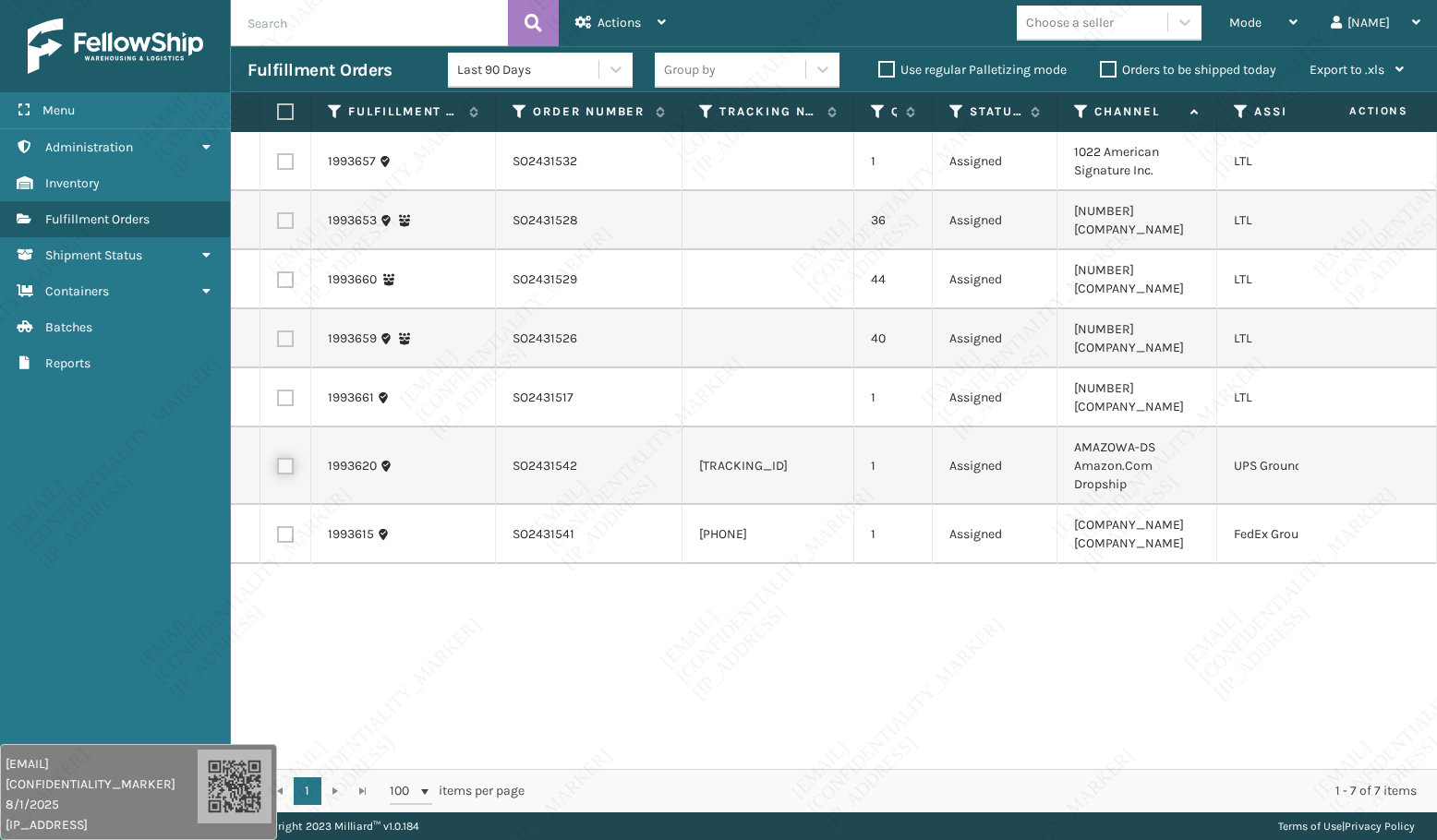 click at bounding box center (277, 463) 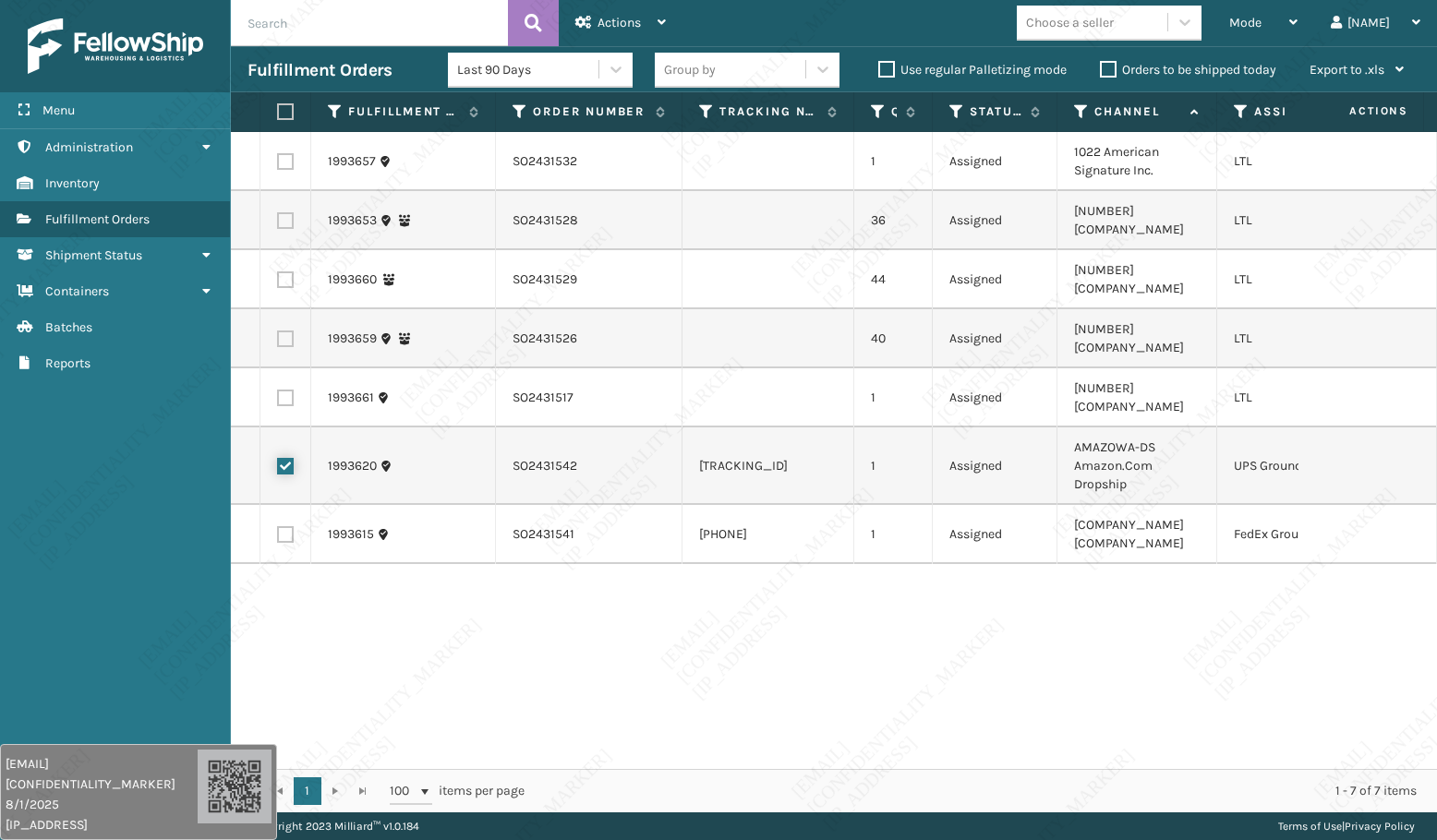 checkbox on "true" 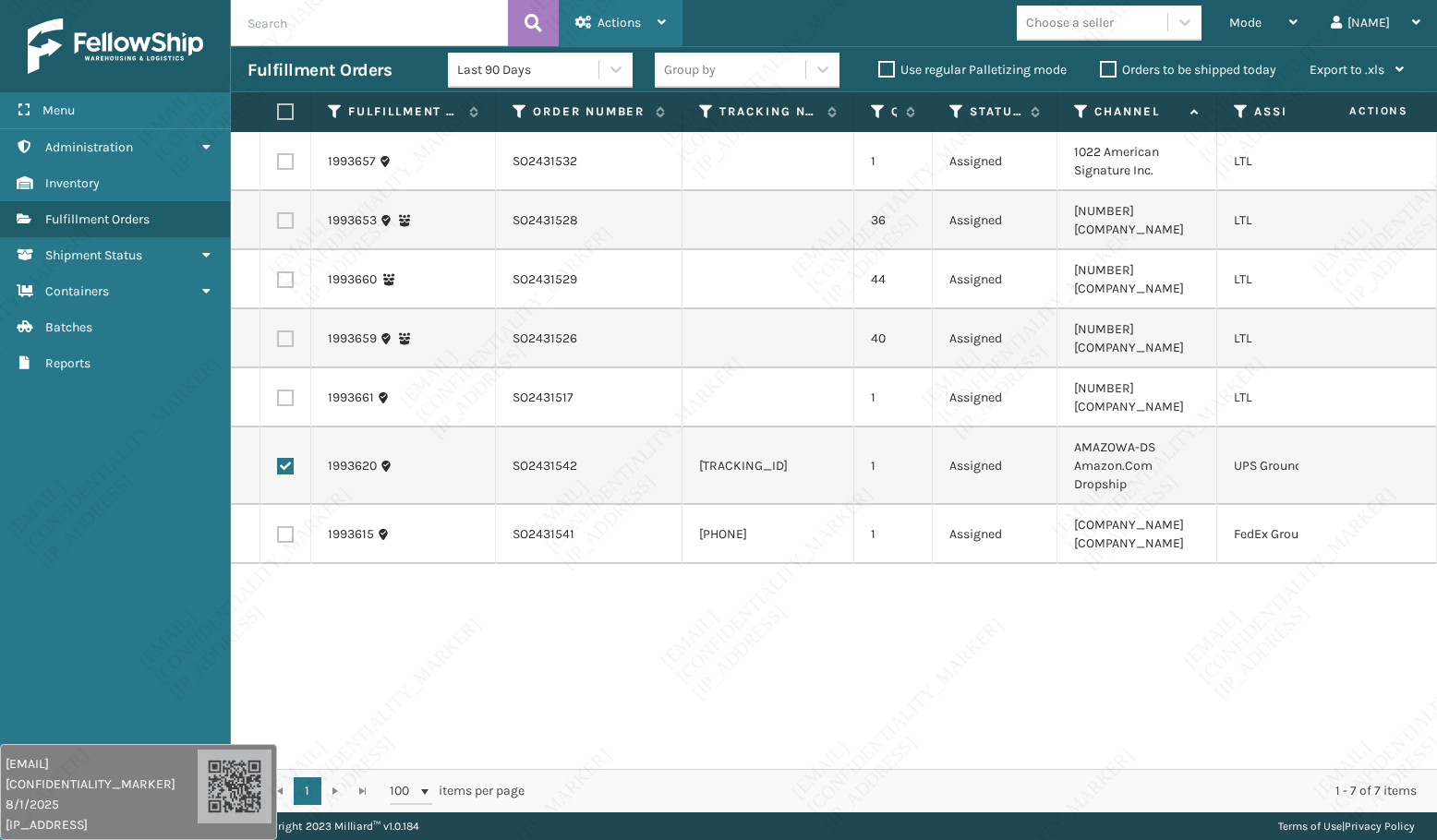 click on "Actions" at bounding box center (619, 22) 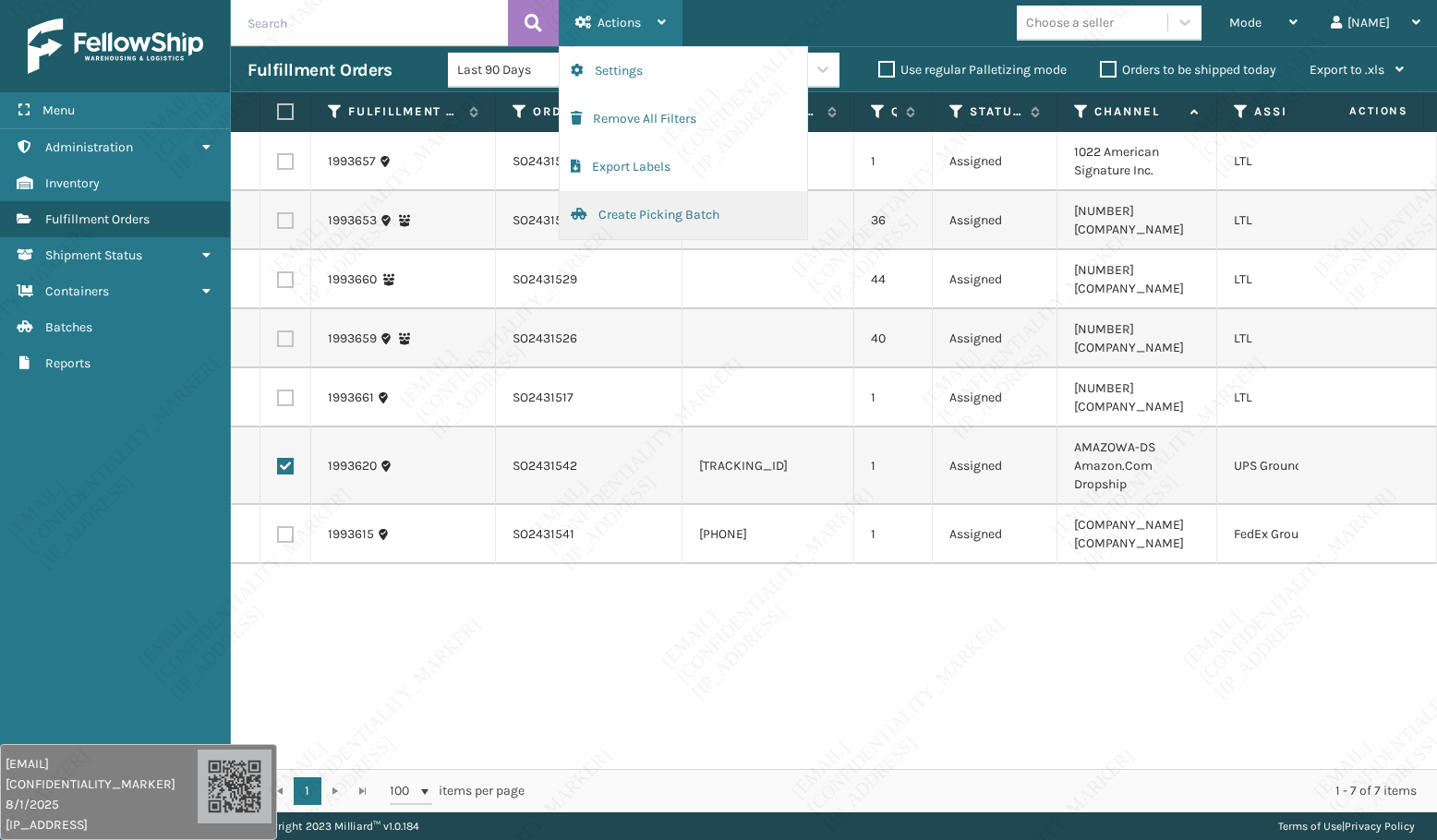 click on "Create Picking Batch" at bounding box center [683, 215] 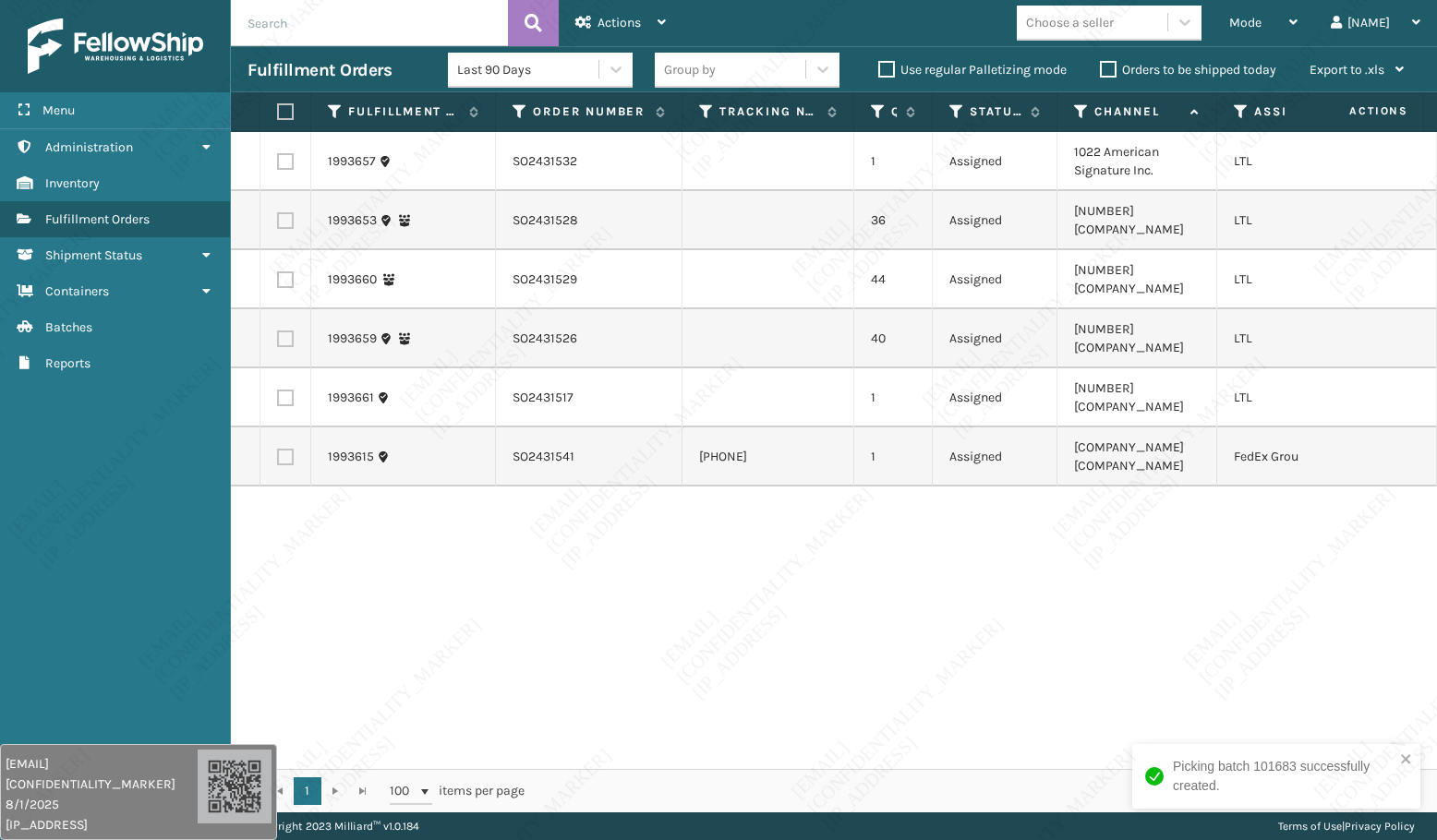 drag, startPoint x: 291, startPoint y: 438, endPoint x: 298, endPoint y: 430, distance: 10.630146 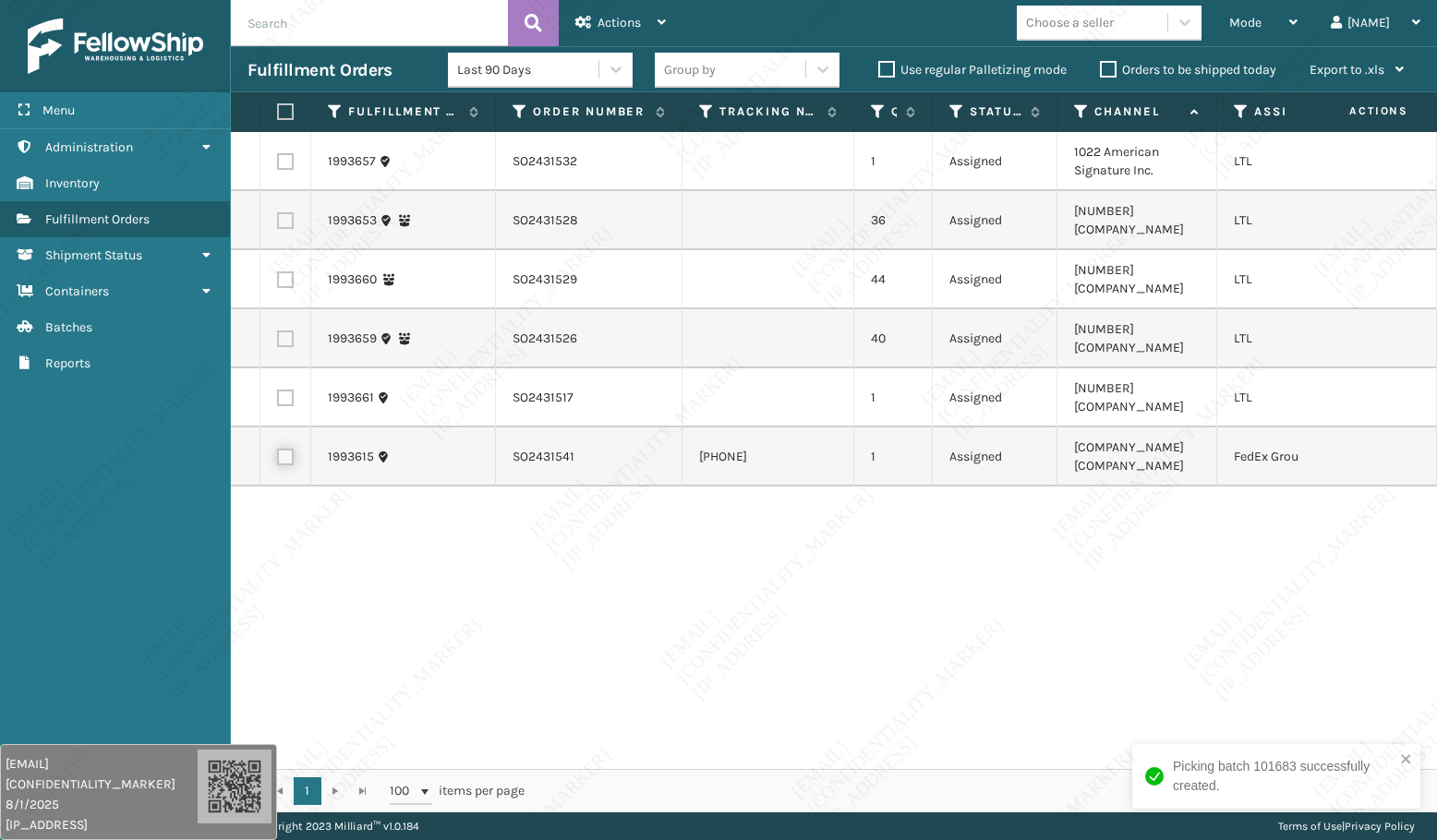 checkbox on "true" 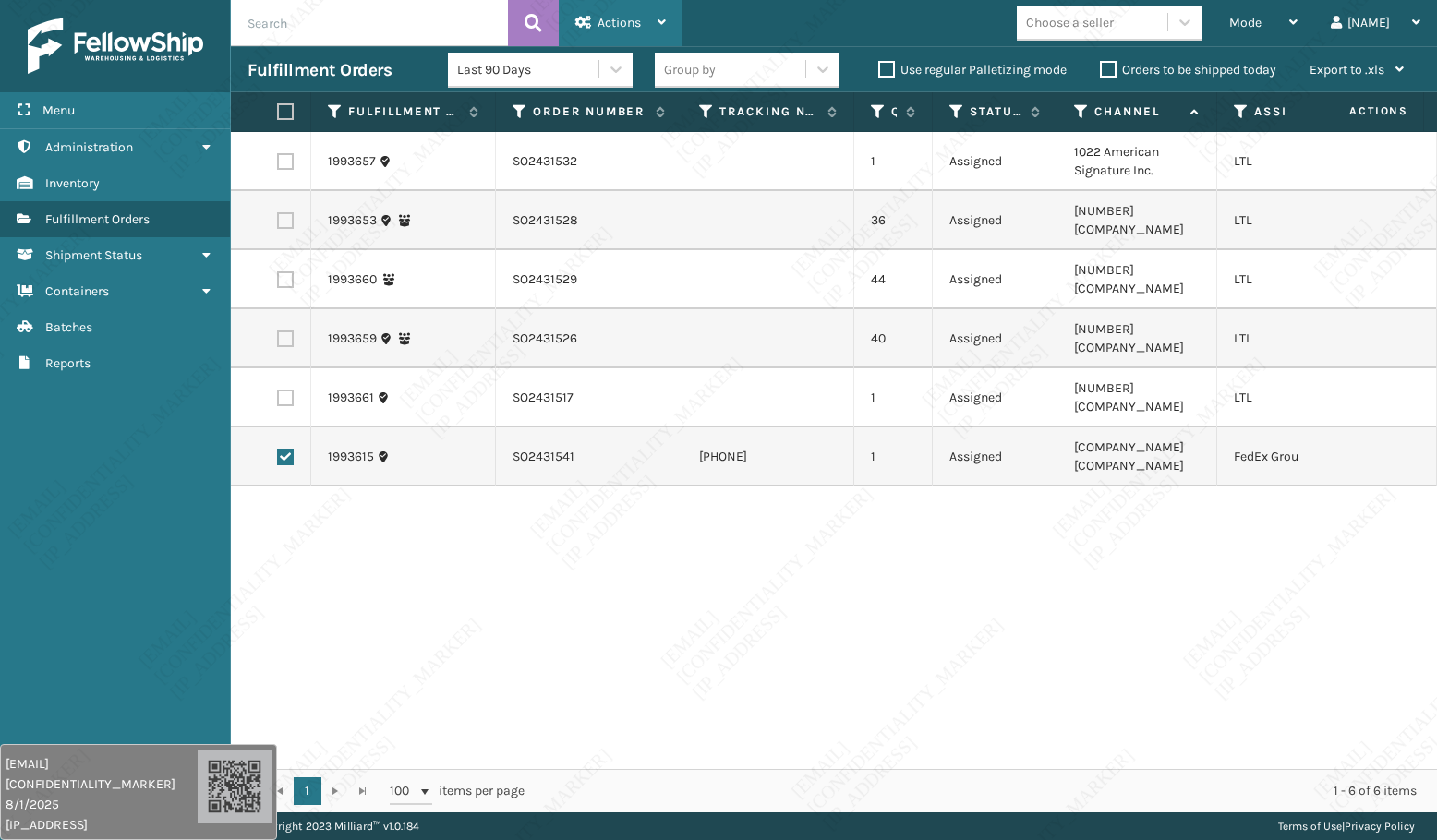 click on "Actions" at bounding box center [619, 22] 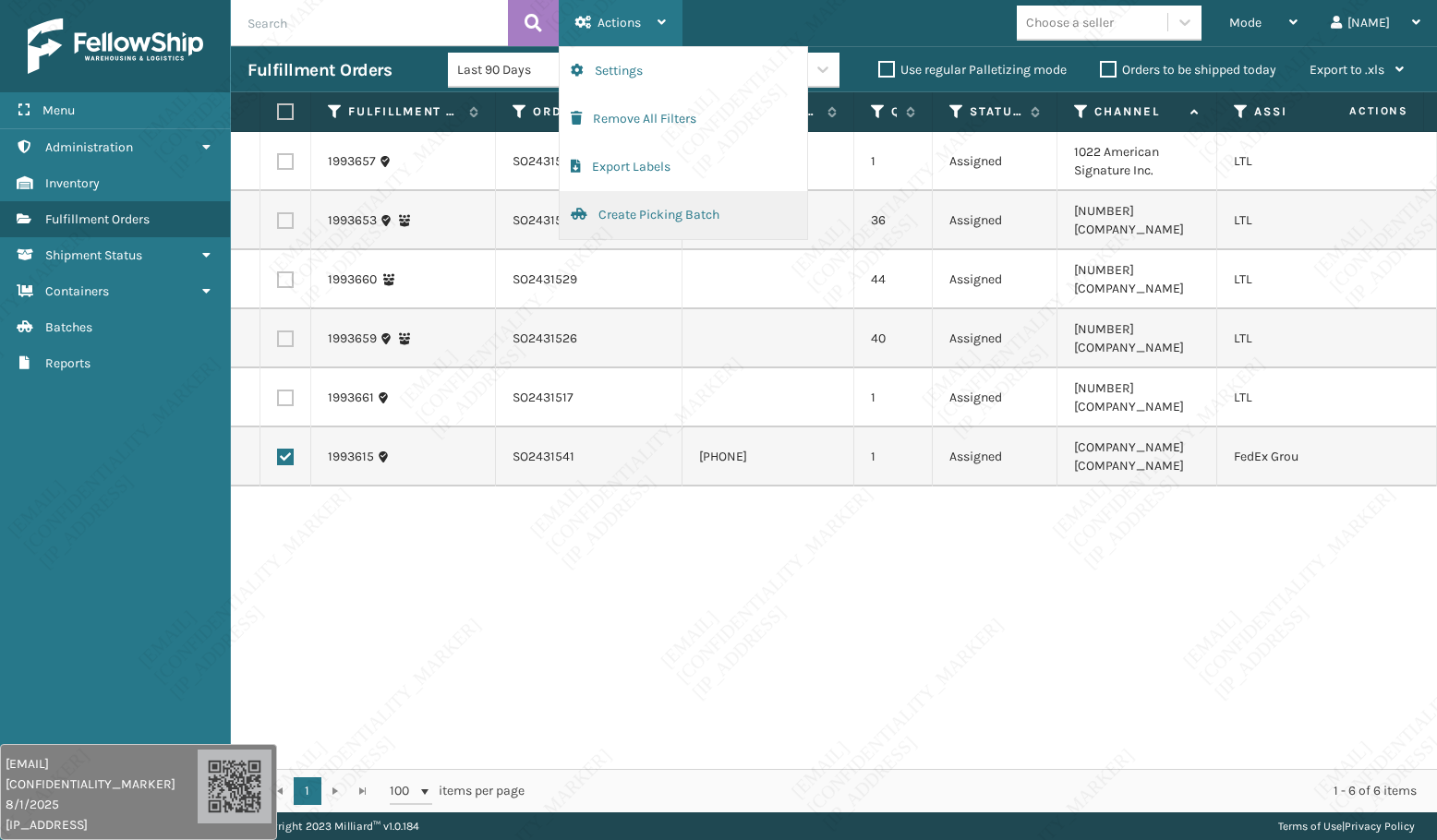 click on "Create Picking Batch" at bounding box center [683, 215] 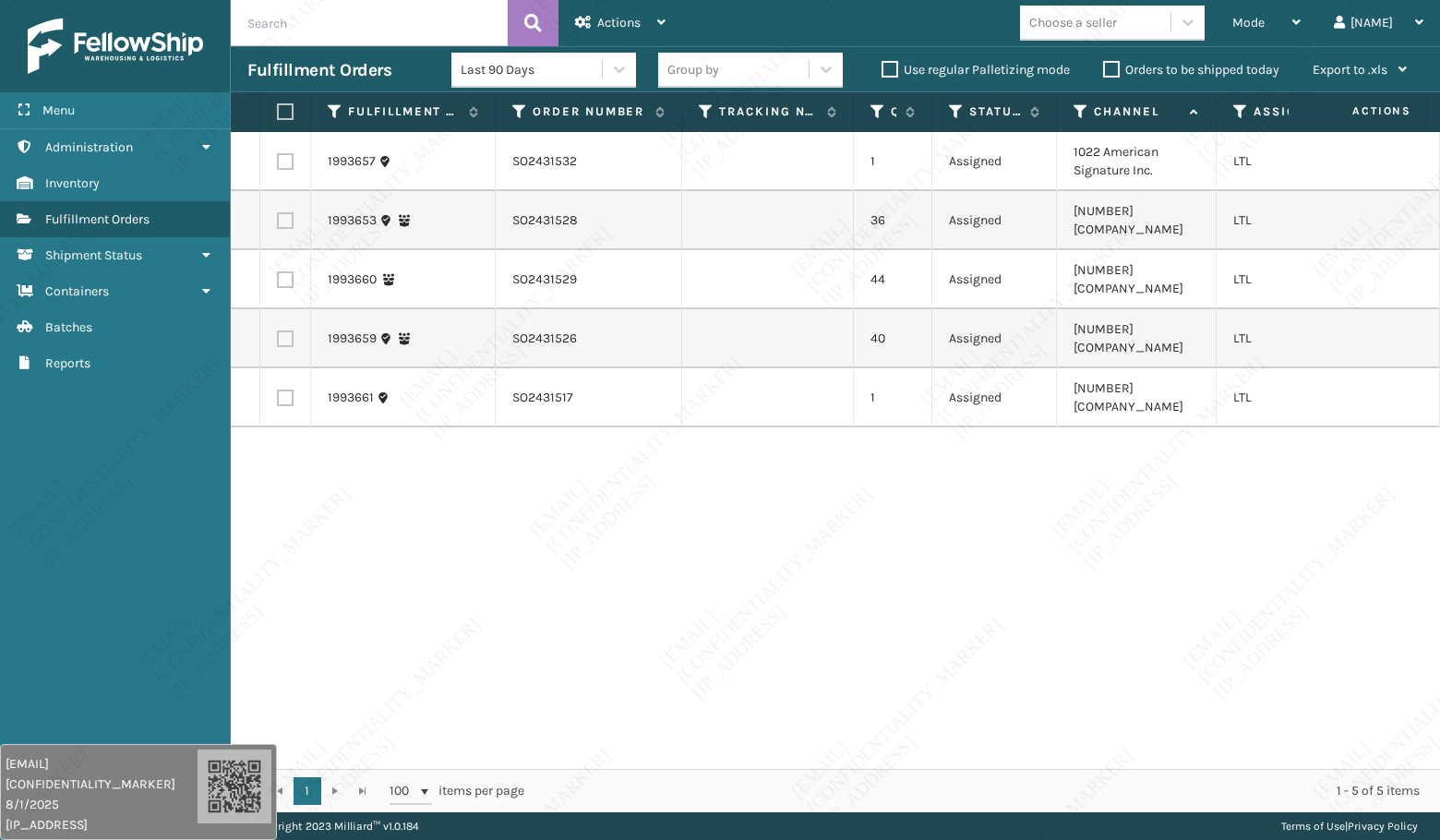 click at bounding box center [285, 398] 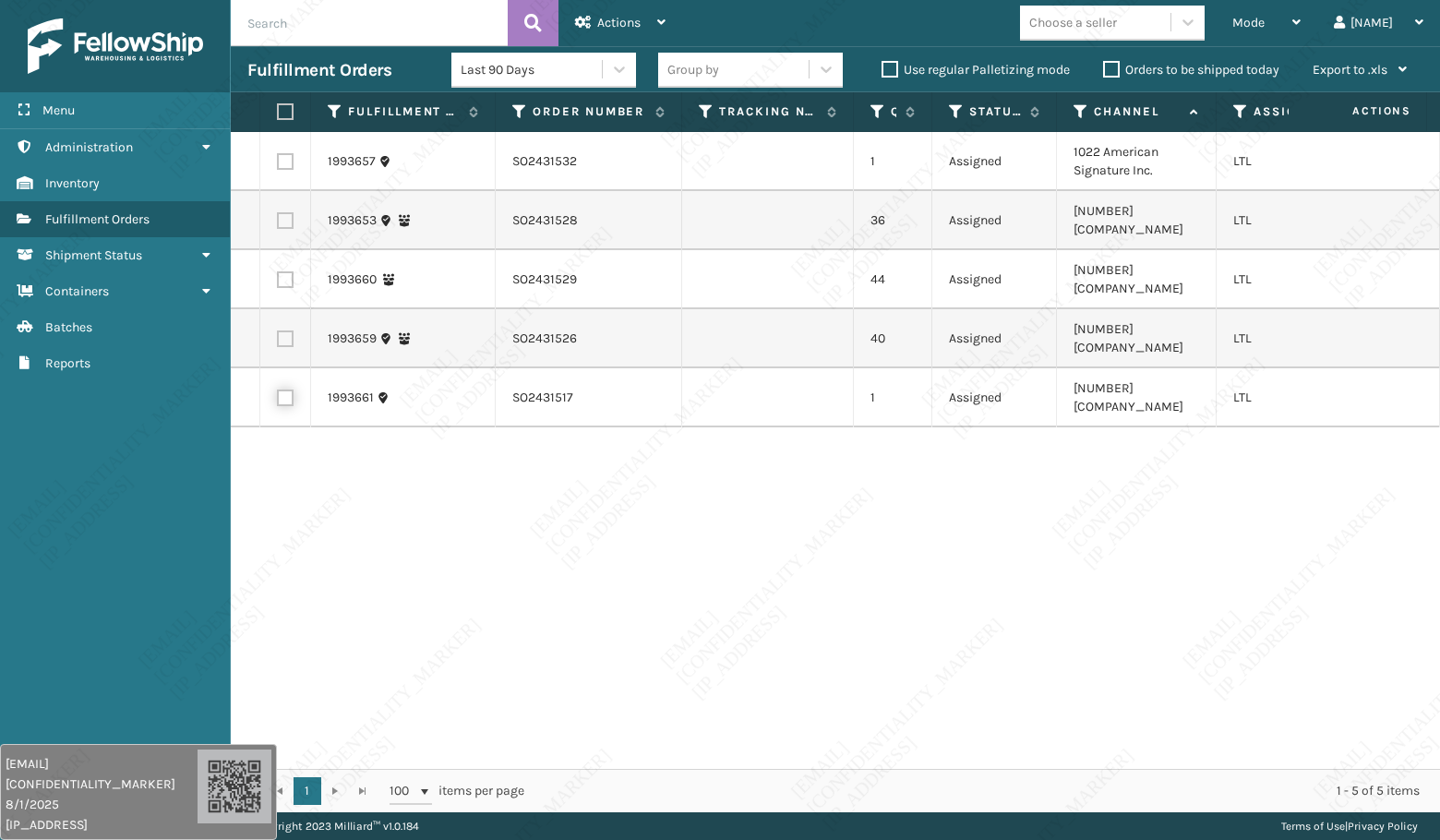 click at bounding box center [277, 395] 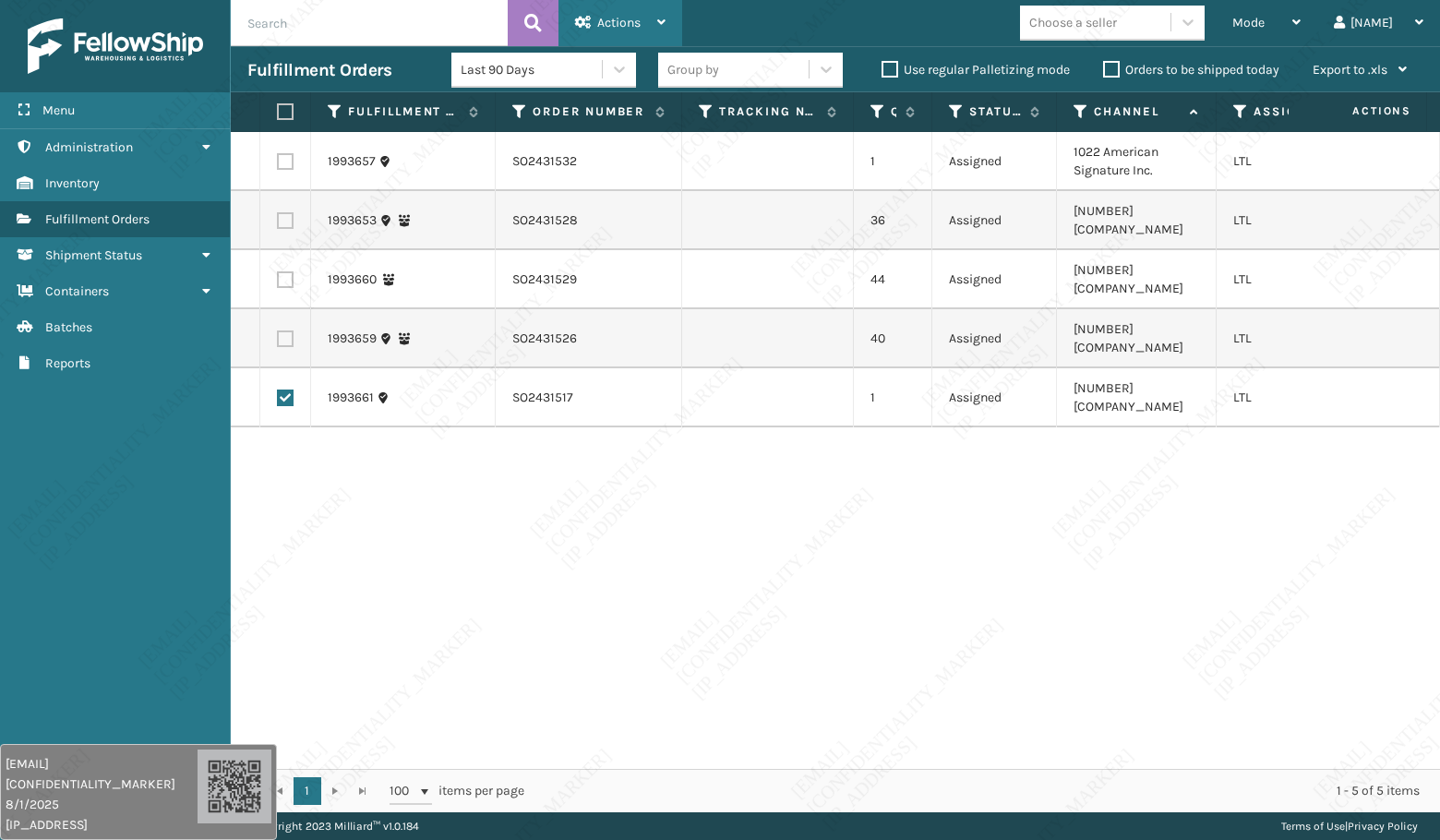 click on "Actions" at bounding box center (618, 22) 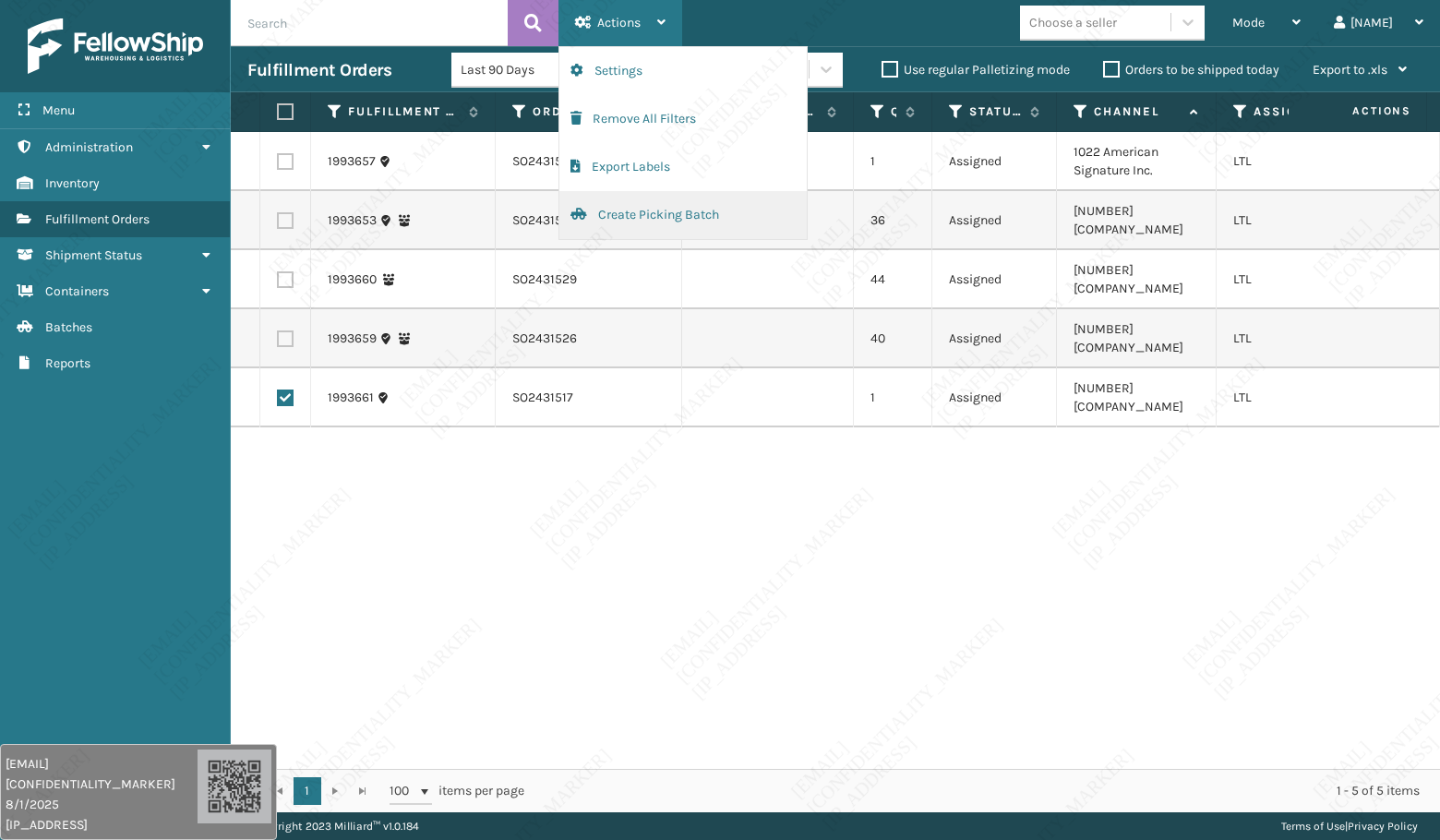click on "Create Picking Batch" at bounding box center (683, 215) 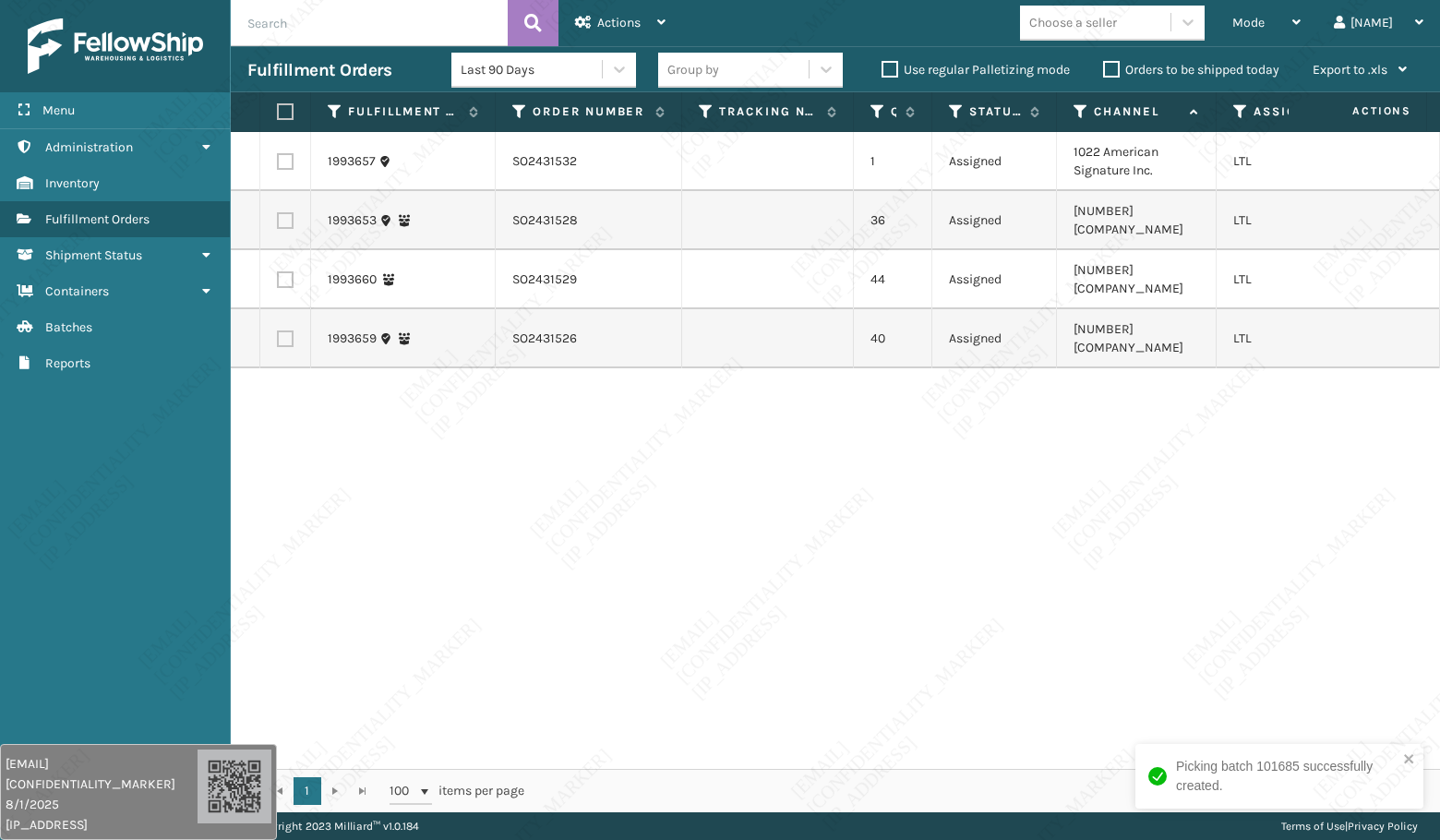 click on "[NUMBER] [ORDER_ID] [NUMBER] [ASSIGNED] [COMPANY_NAME] [SERVICE] [NUMBER] [ORDER_ID] [NUMBER] [ASSIGNED] [COMPANY_NAME] [SERVICE] [NUMBER] [ORDER_ID] [NUMBER] [ASSIGNED] [COMPANY_NAME] [SERVICE]" at bounding box center [835, 450] 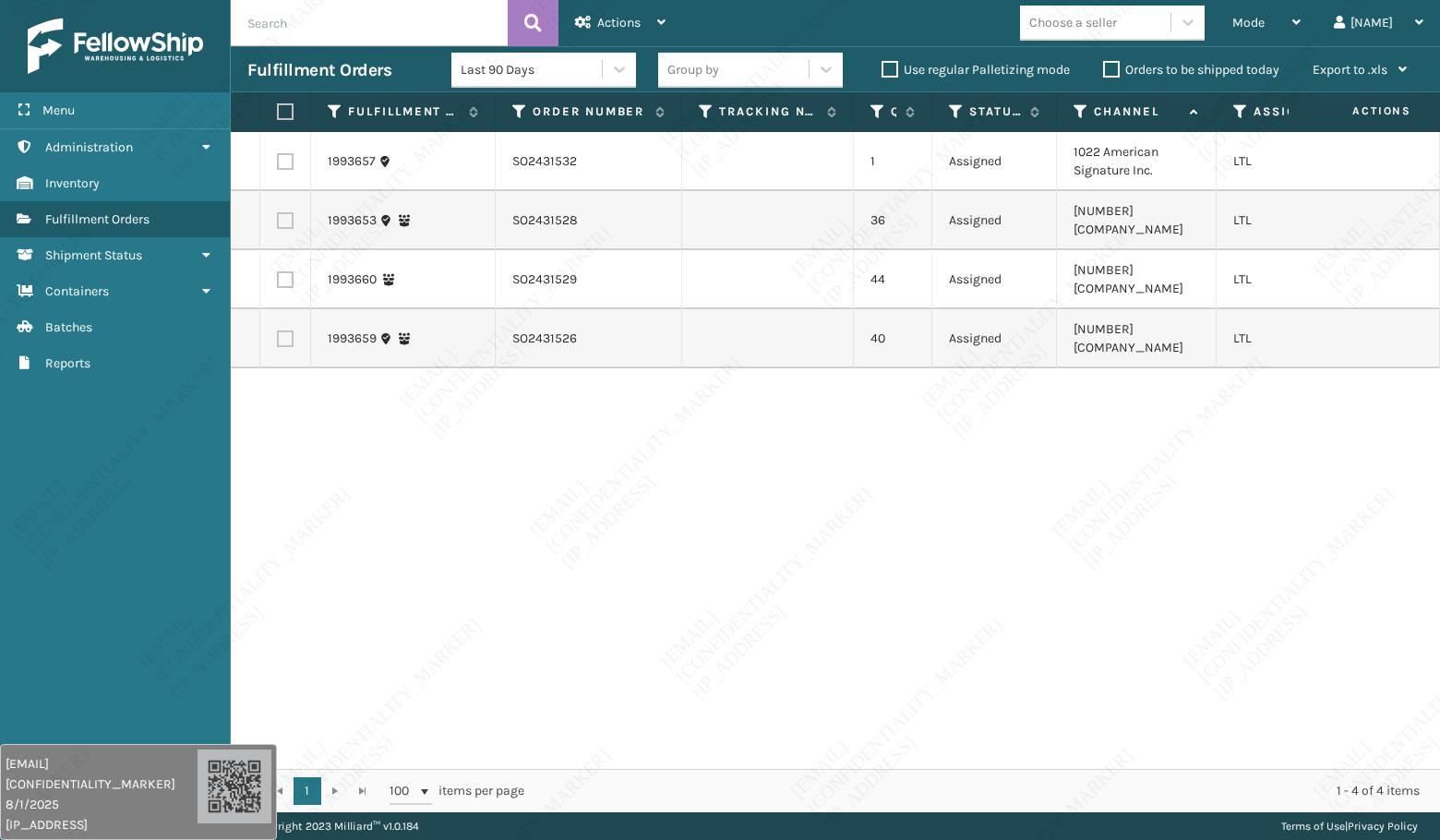 click at bounding box center (285, 162) 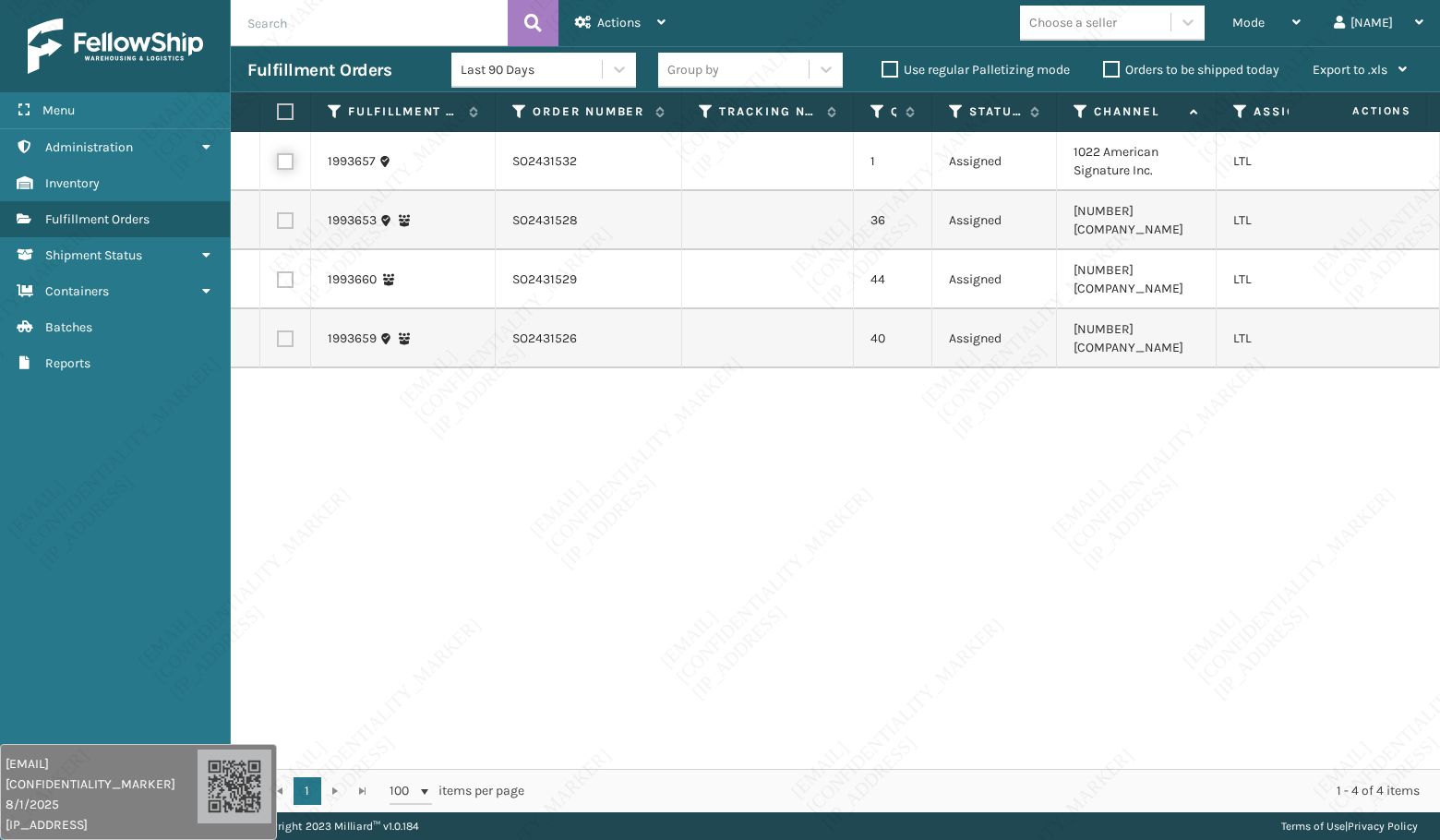click at bounding box center (277, 159) 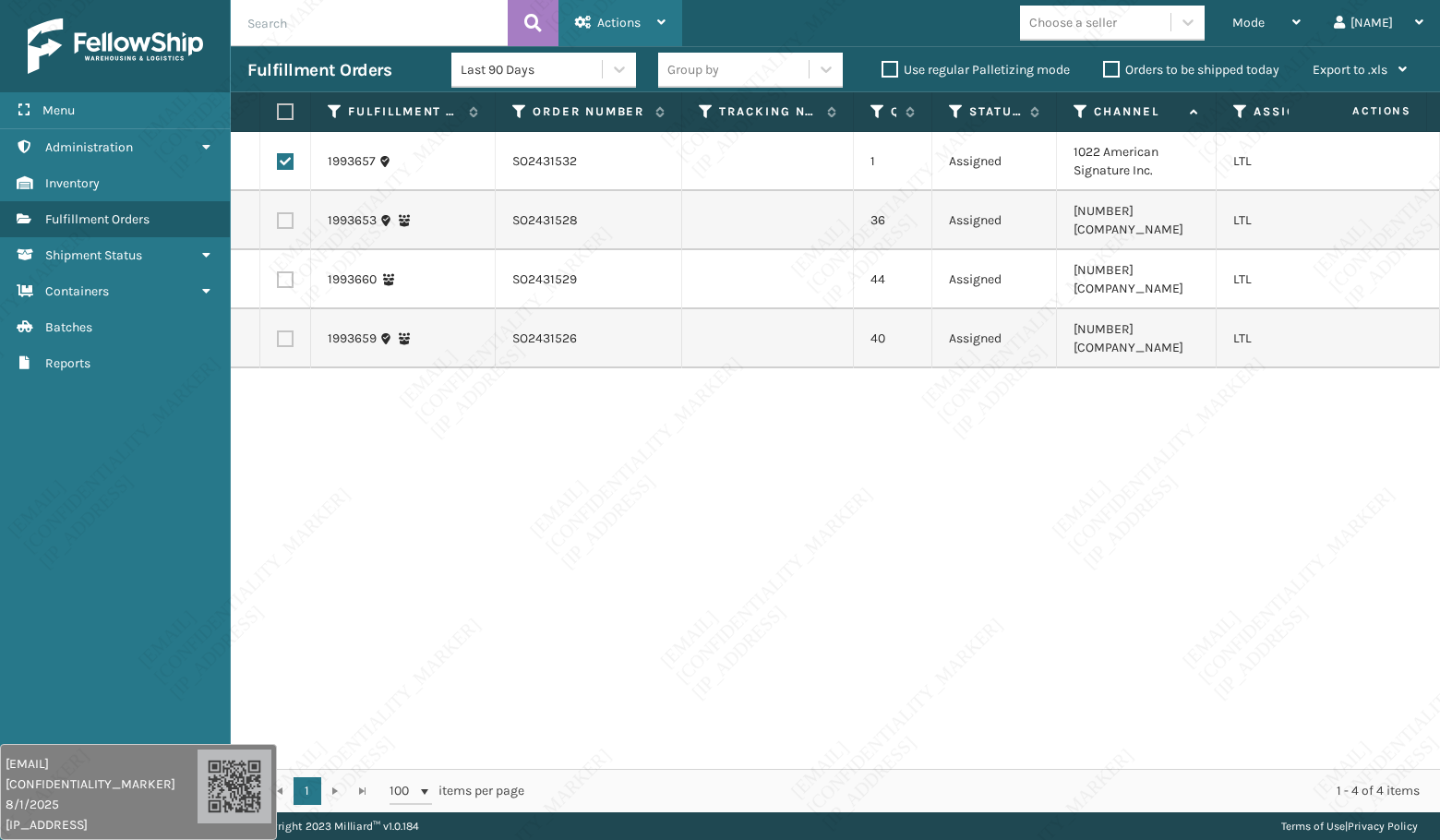 click on "Actions" at bounding box center (618, 22) 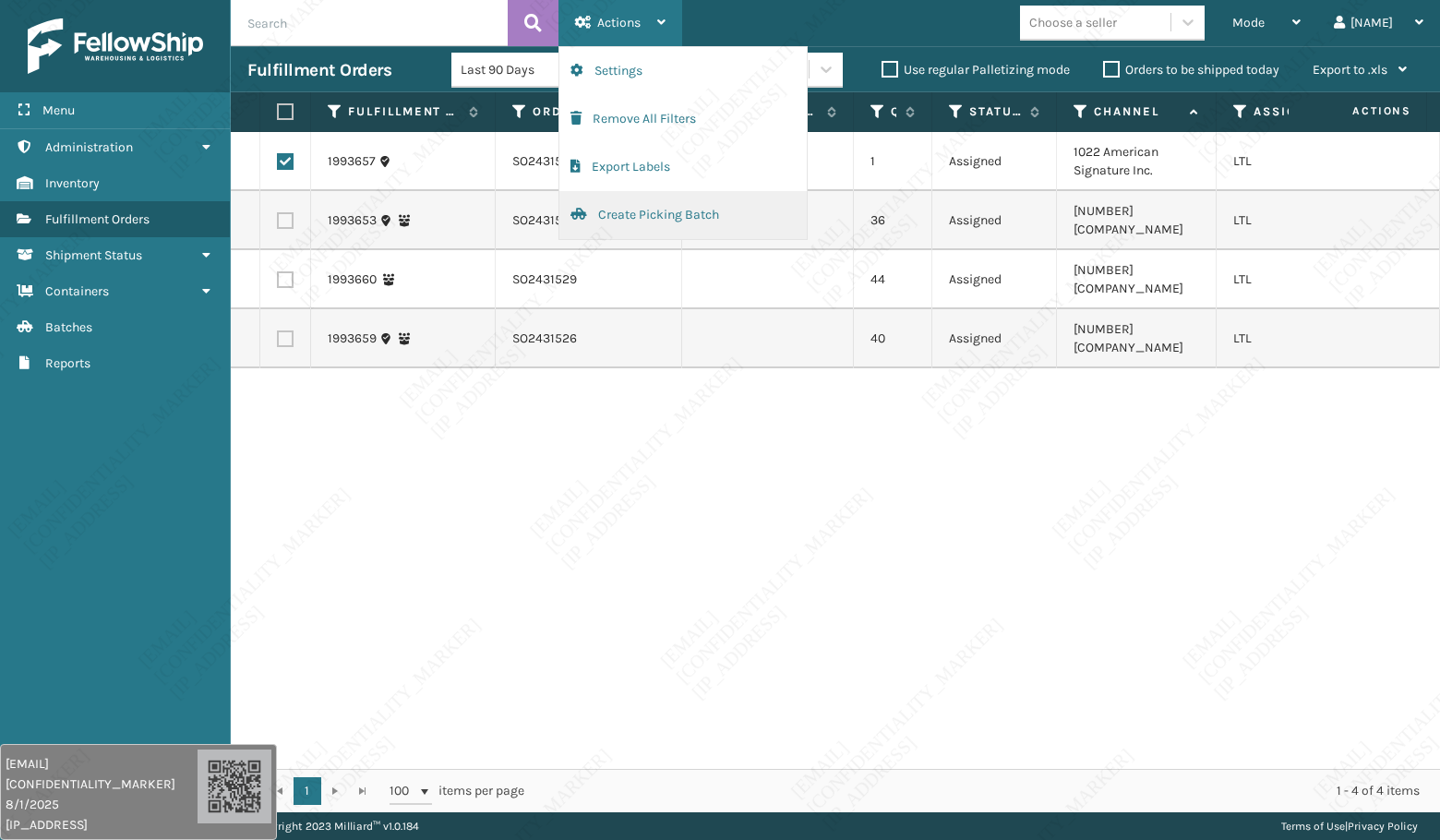 click on "Create Picking Batch" at bounding box center [683, 215] 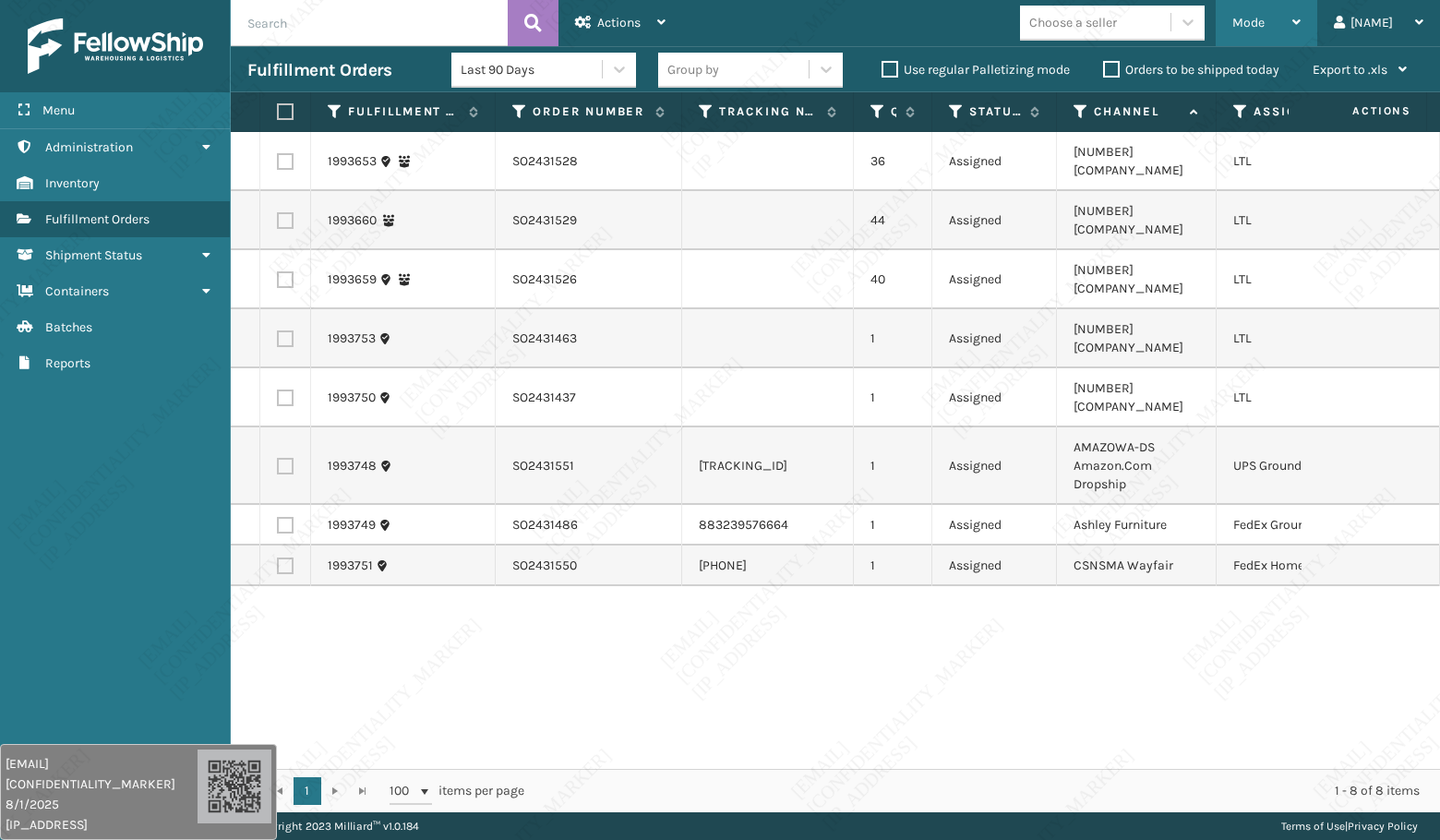 click on "Mode" at bounding box center (1266, 23) 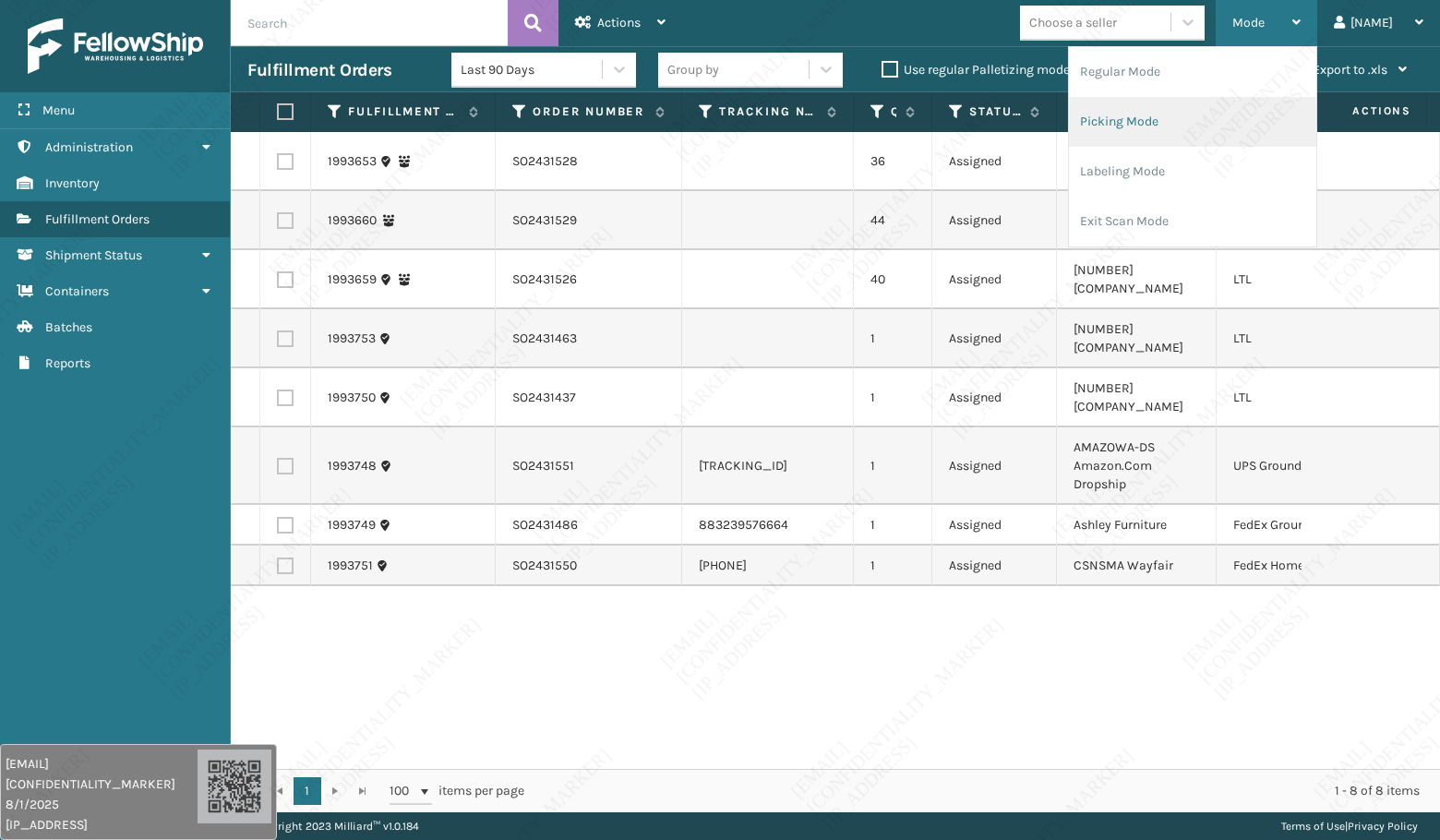 click on "Picking Mode" at bounding box center (1193, 122) 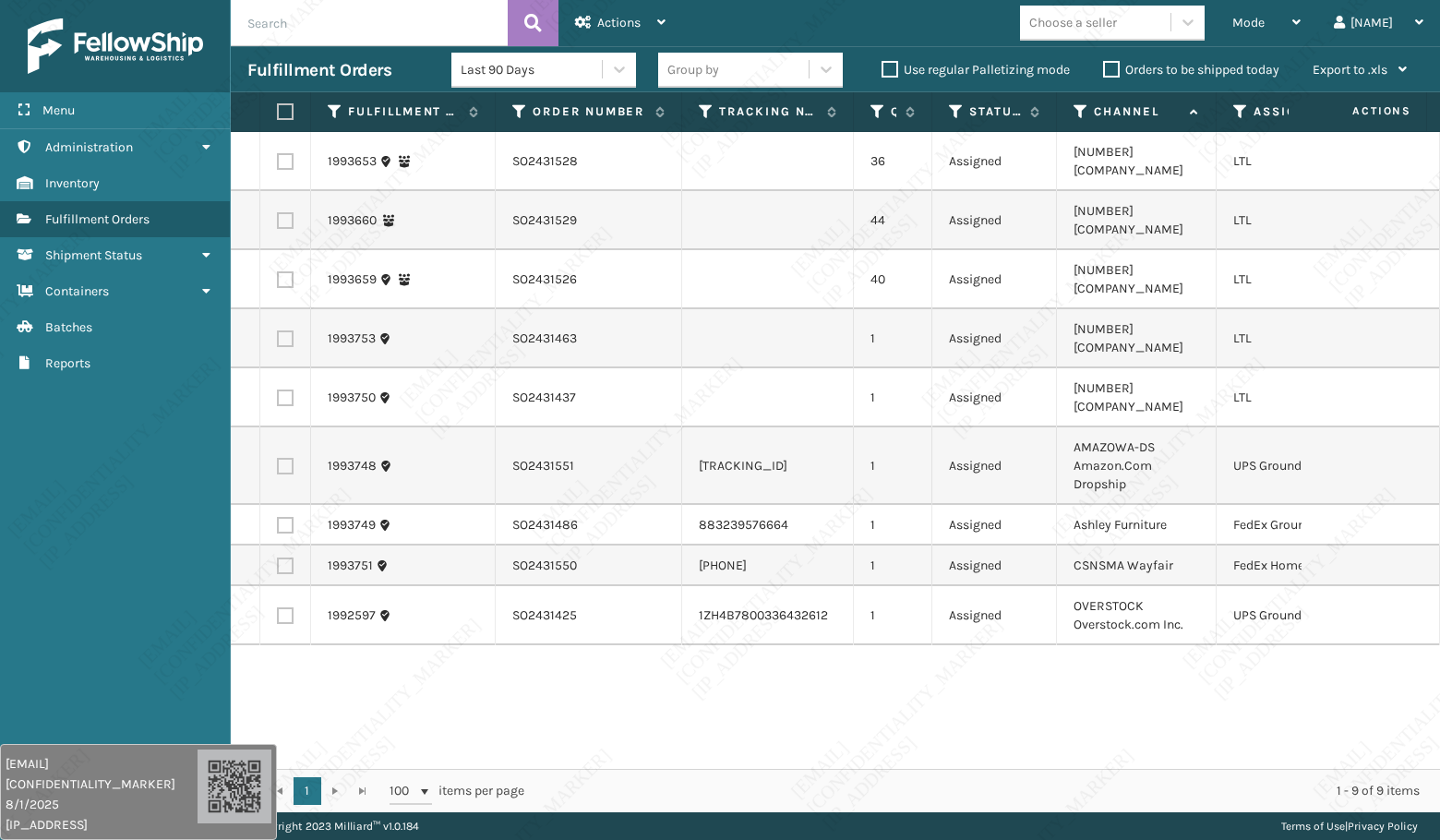 click at bounding box center [1371, 466] 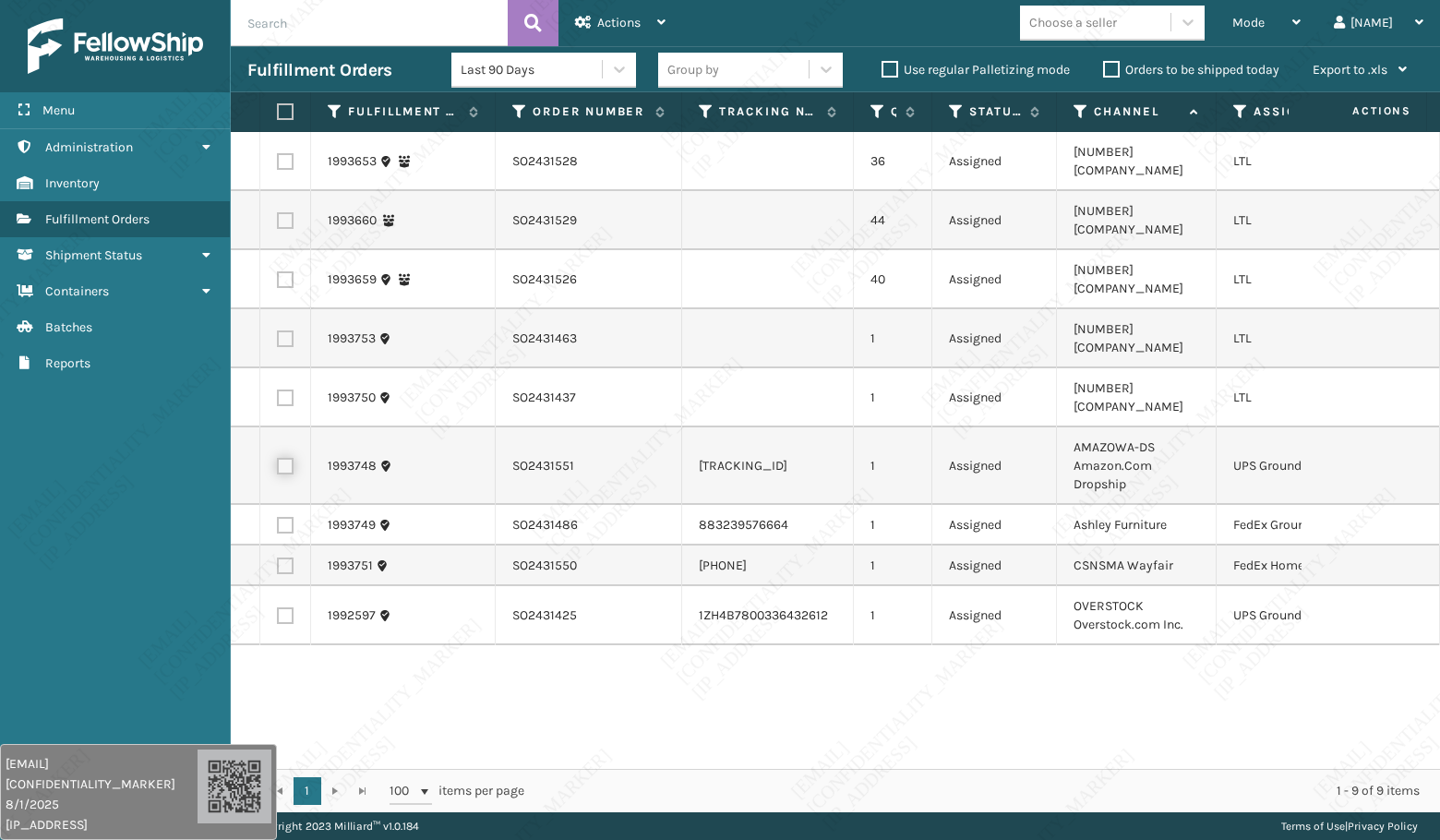 click at bounding box center [277, 463] 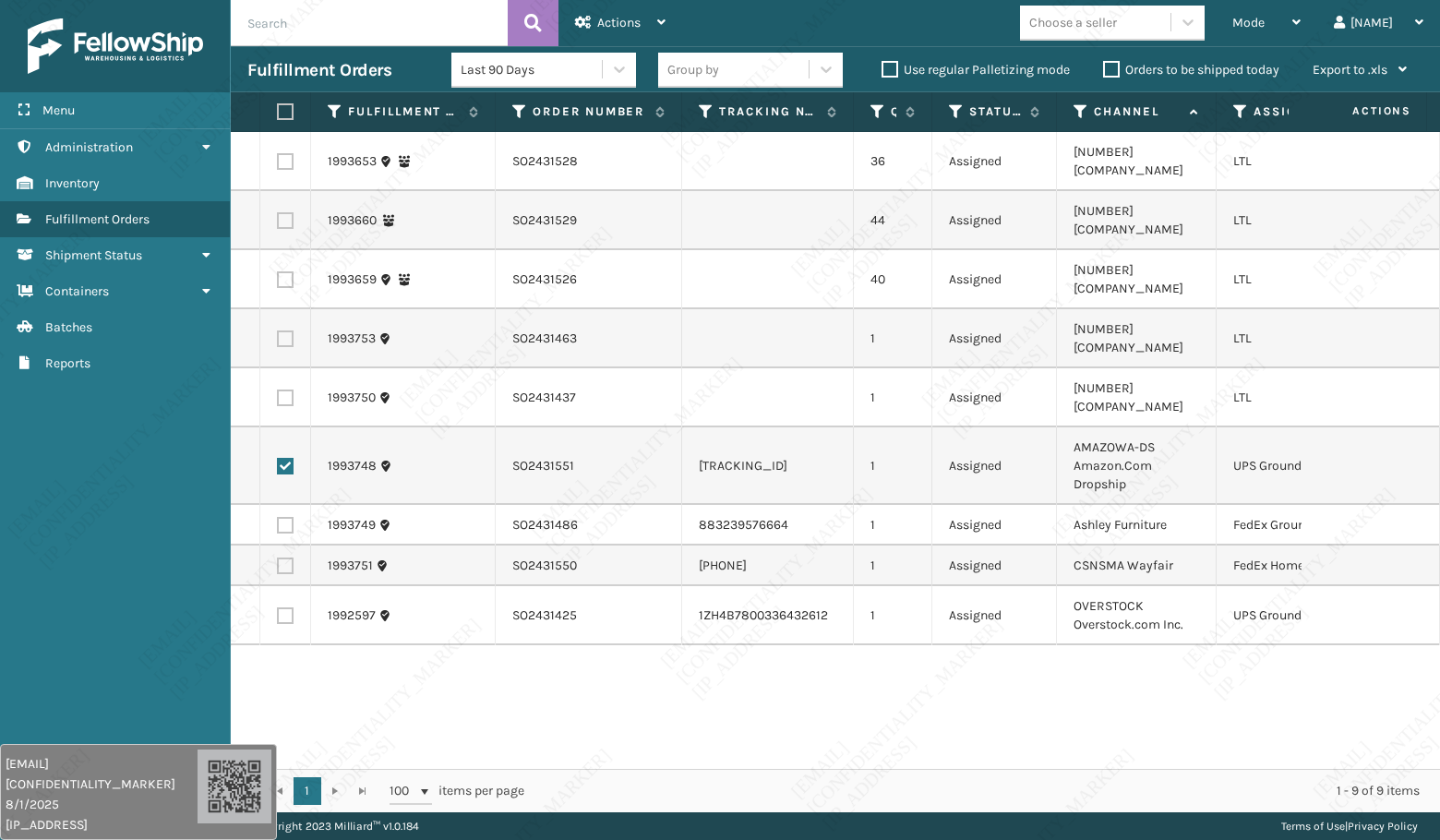 click at bounding box center [285, 616] 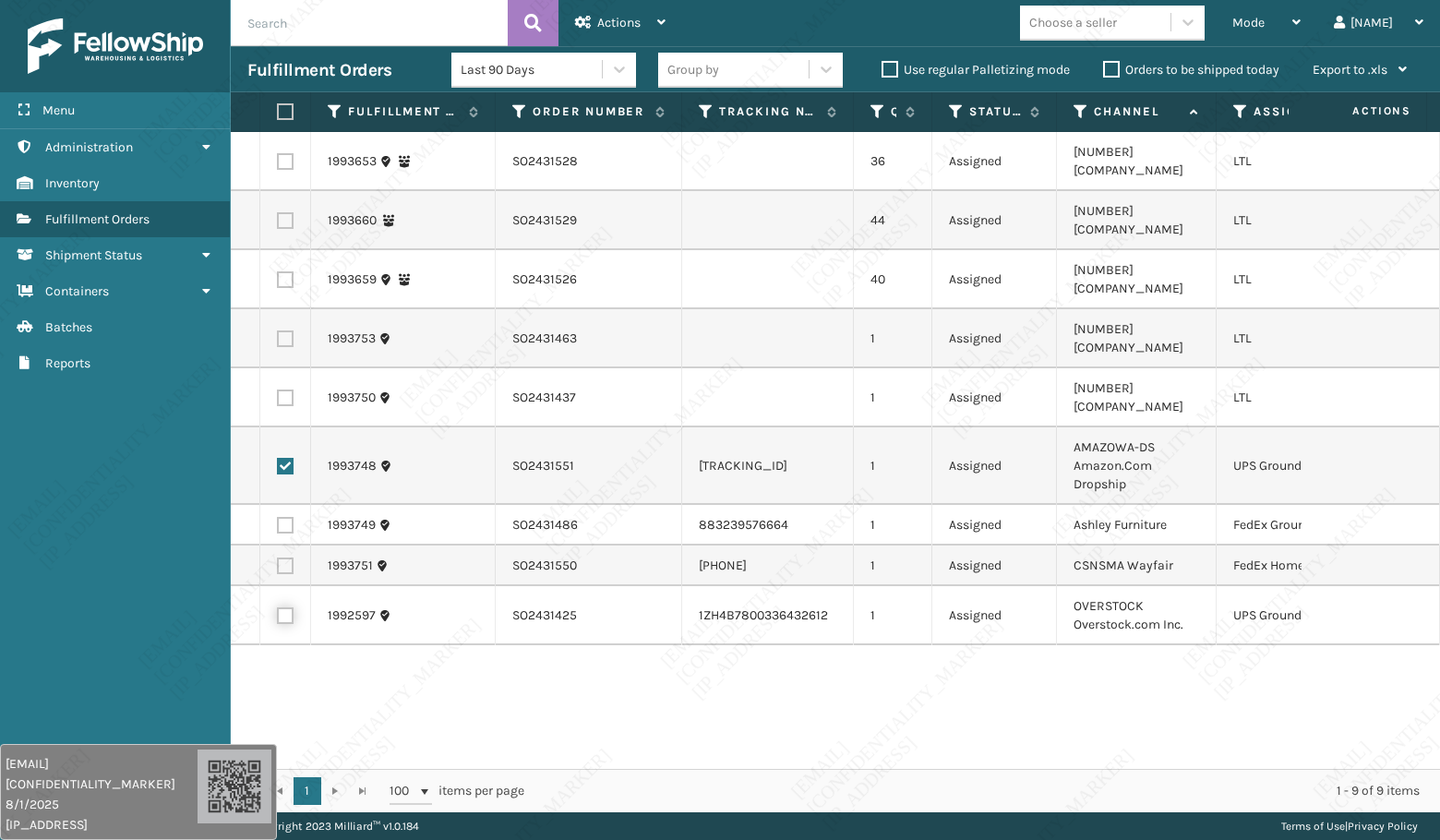 click at bounding box center (277, 613) 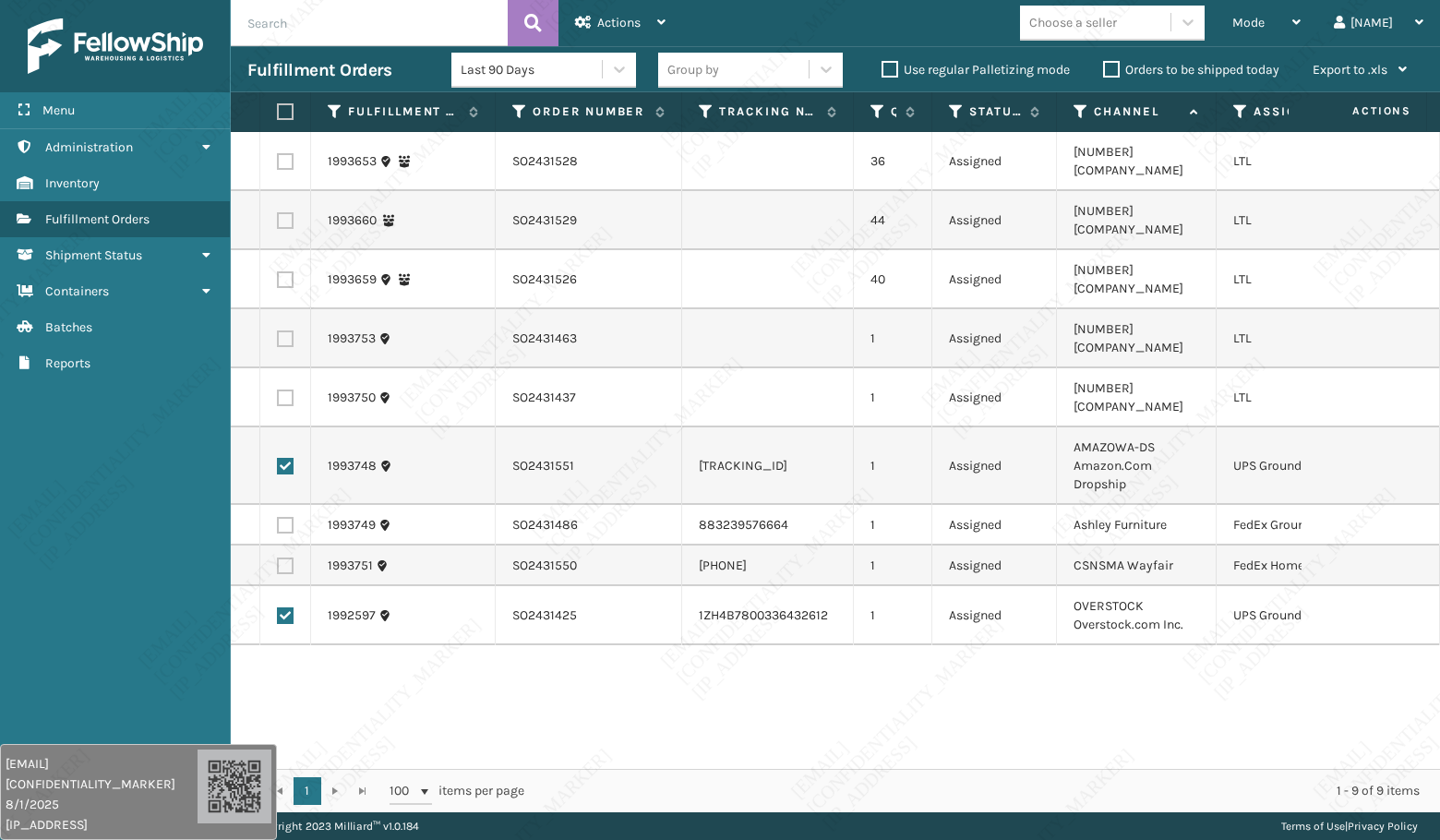 click on "[NUMBER] [ORDER_ID] [NUMBER] [ASSIGNED] [COMPANY_NAME] [SERVICE] [NUMBER] [ORDER_ID] [NUMBER] [ASSIGNED] [COMPANY_NAME] [SERVICE] [NUMBER] [ORDER_ID] [NUMBER] [ASSIGNED] [COMPANY_NAME] [SERVICE] [NUMBER] [ORDER_ID] [NUMBER] [ASSIGNED] [COMPANY_NAME] [SERVICE] [NUMBER] [ORDER_ID] [NUMBER] [ASSIGNED] [COMPANY_NAME] [SERVICE] [NUMBER] [ORDER_ID] [TRACKING_ID] [ASSIGNED] [COMPANY_NAME] [CARRIER] [SERVICE] [NUMBER] [ORDER_ID] [TRACKING_ID] [ASSIGNED] [COMPANY_NAME] [CARRIER] [SERVICE] [NUMBER] [ORDER_ID] [TRACKING_ID] [ASSIGNED] [COMPANY_NAME] [CARRIER] [SERVICE]" at bounding box center (835, 450) 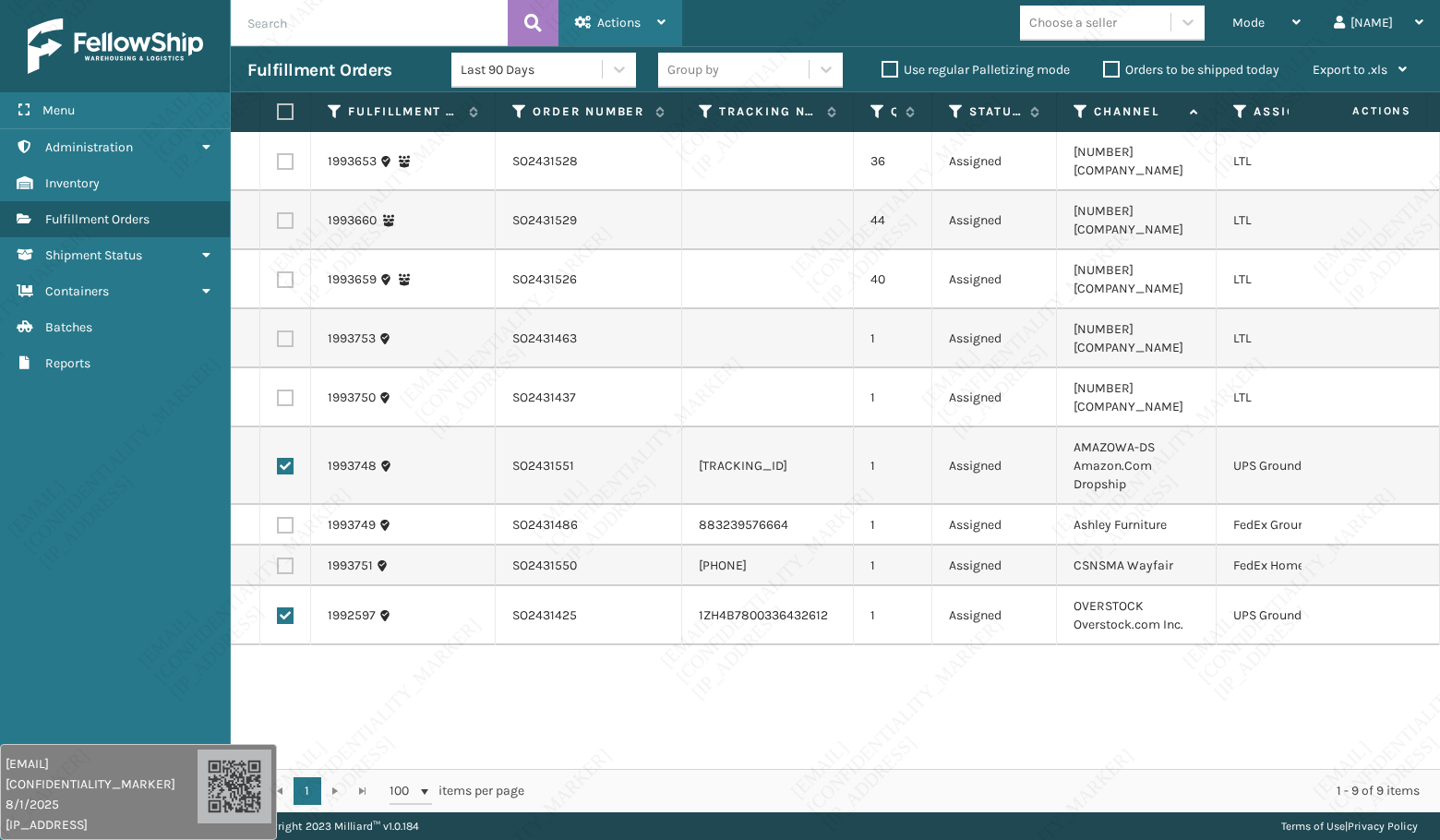 click on "Actions" at bounding box center [618, 22] 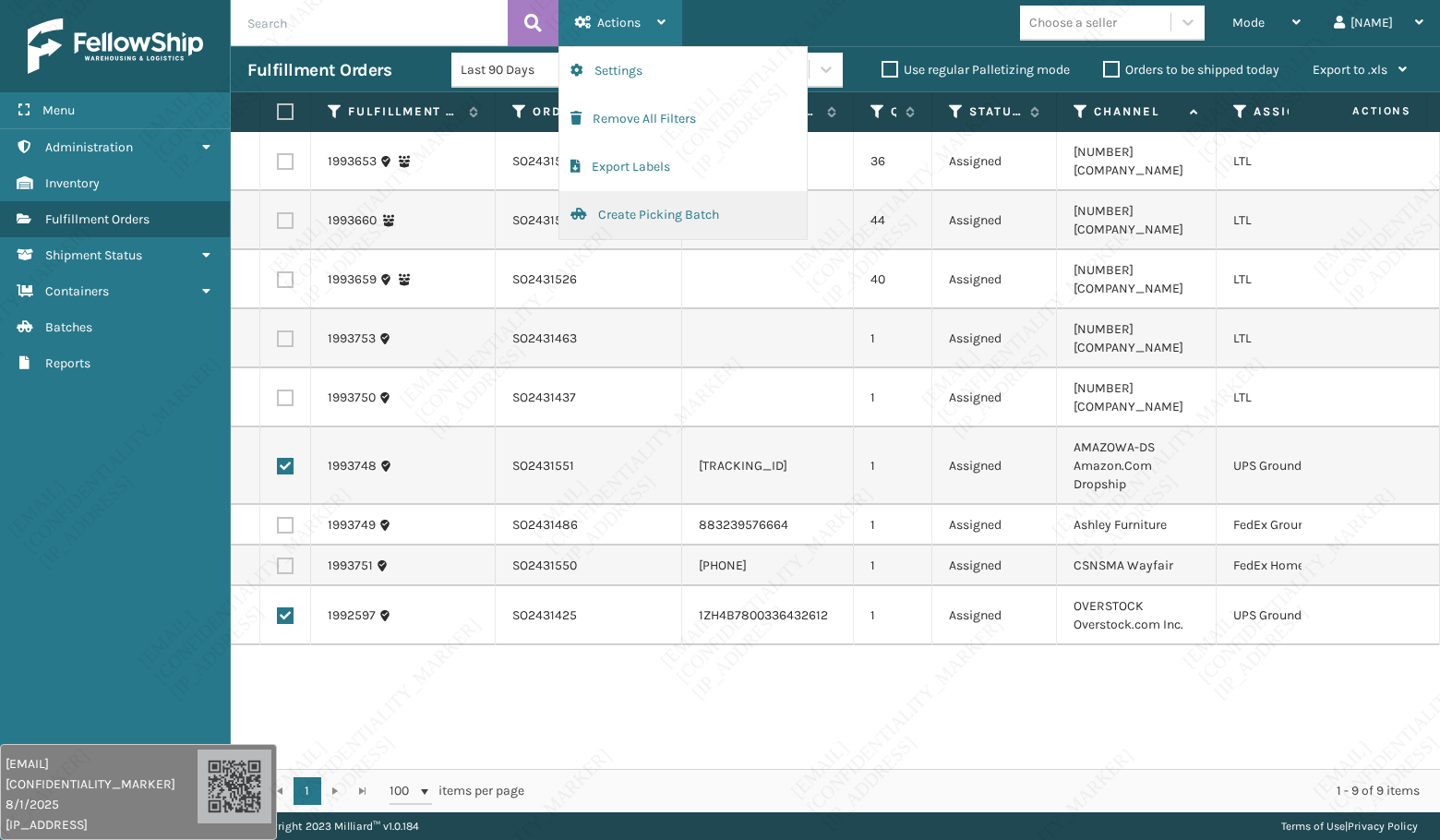 click on "Create Picking Batch" at bounding box center (683, 215) 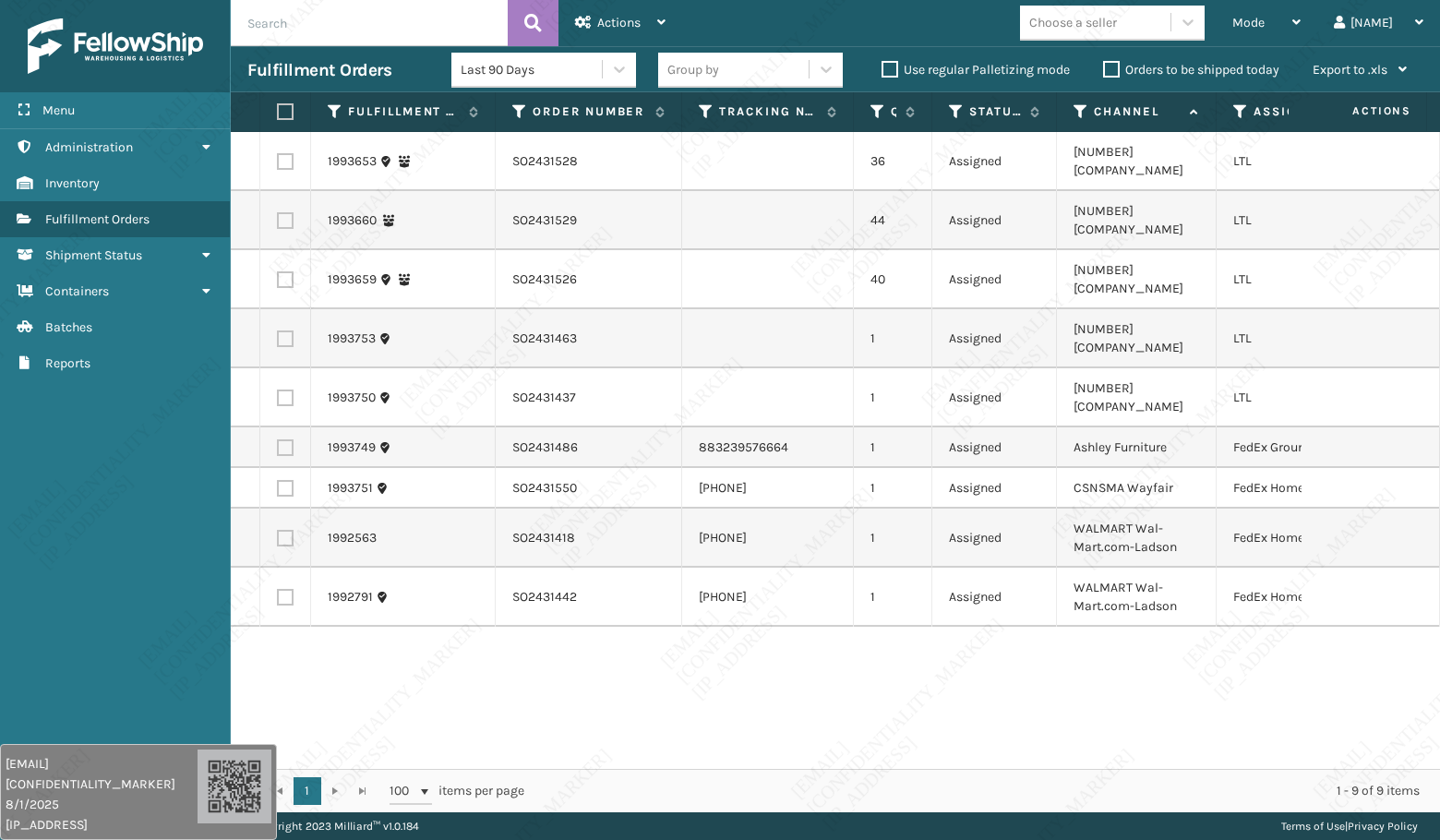 click at bounding box center [285, 488] 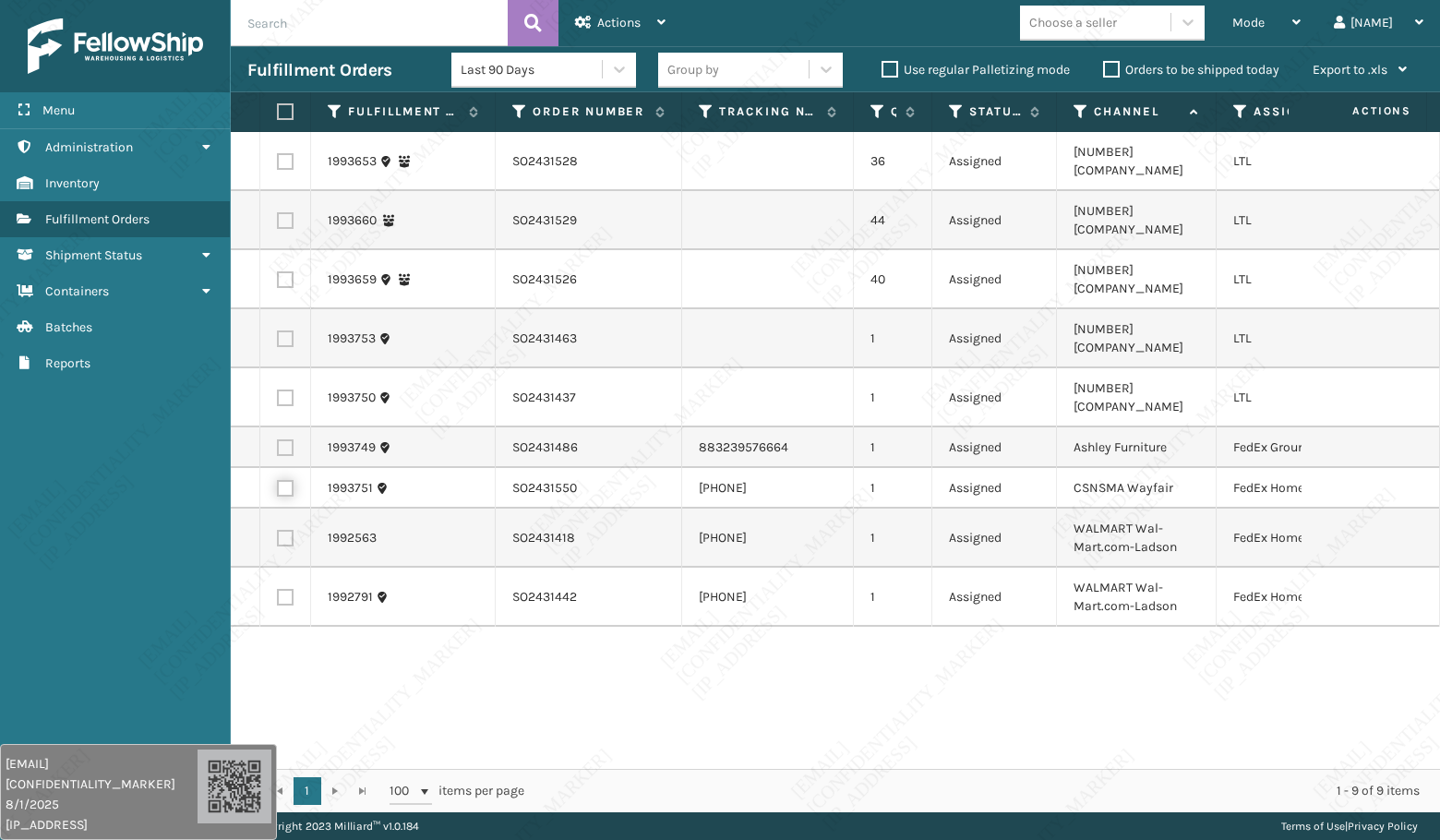 click at bounding box center (277, 486) 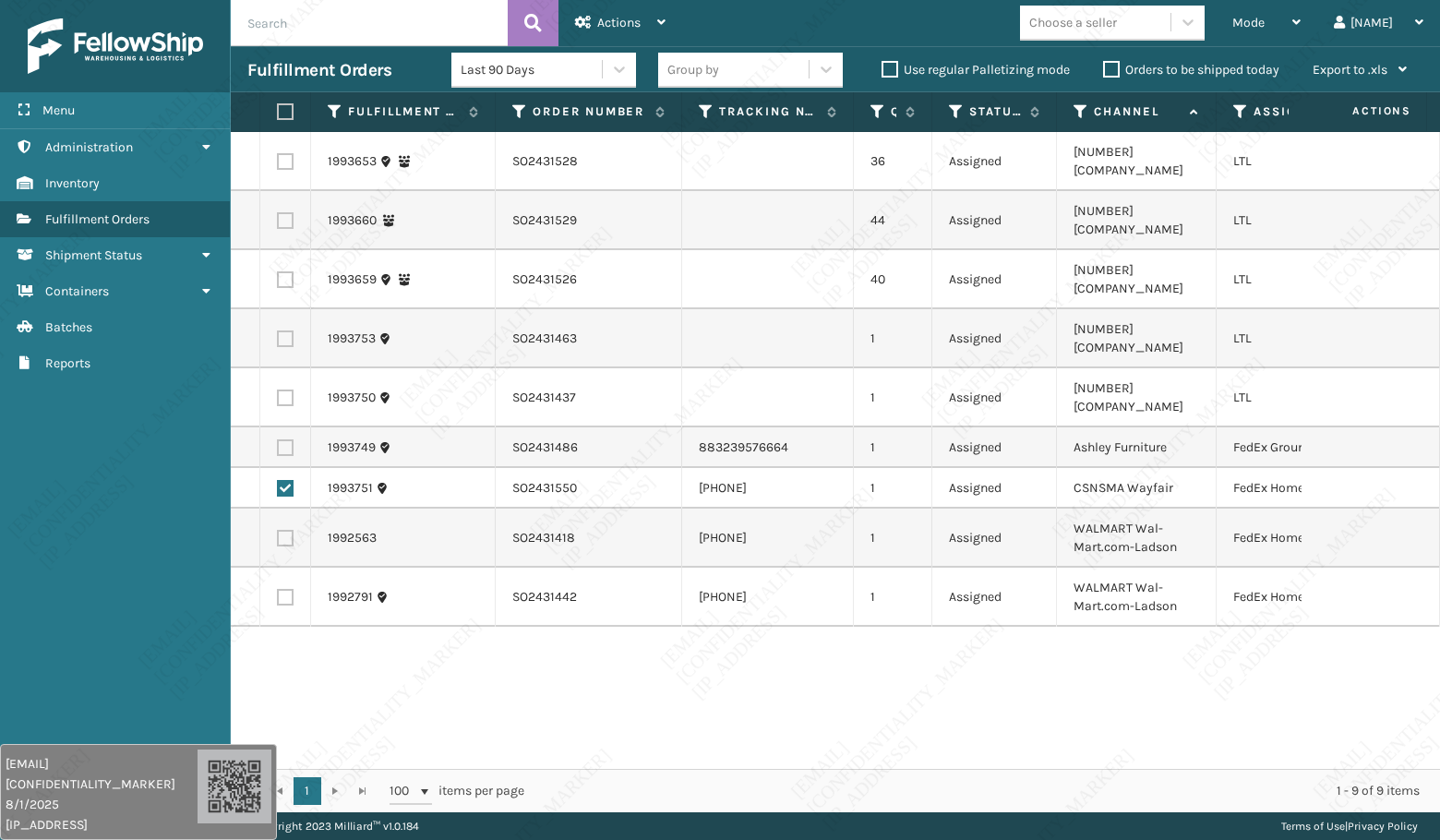 click at bounding box center [285, 538] 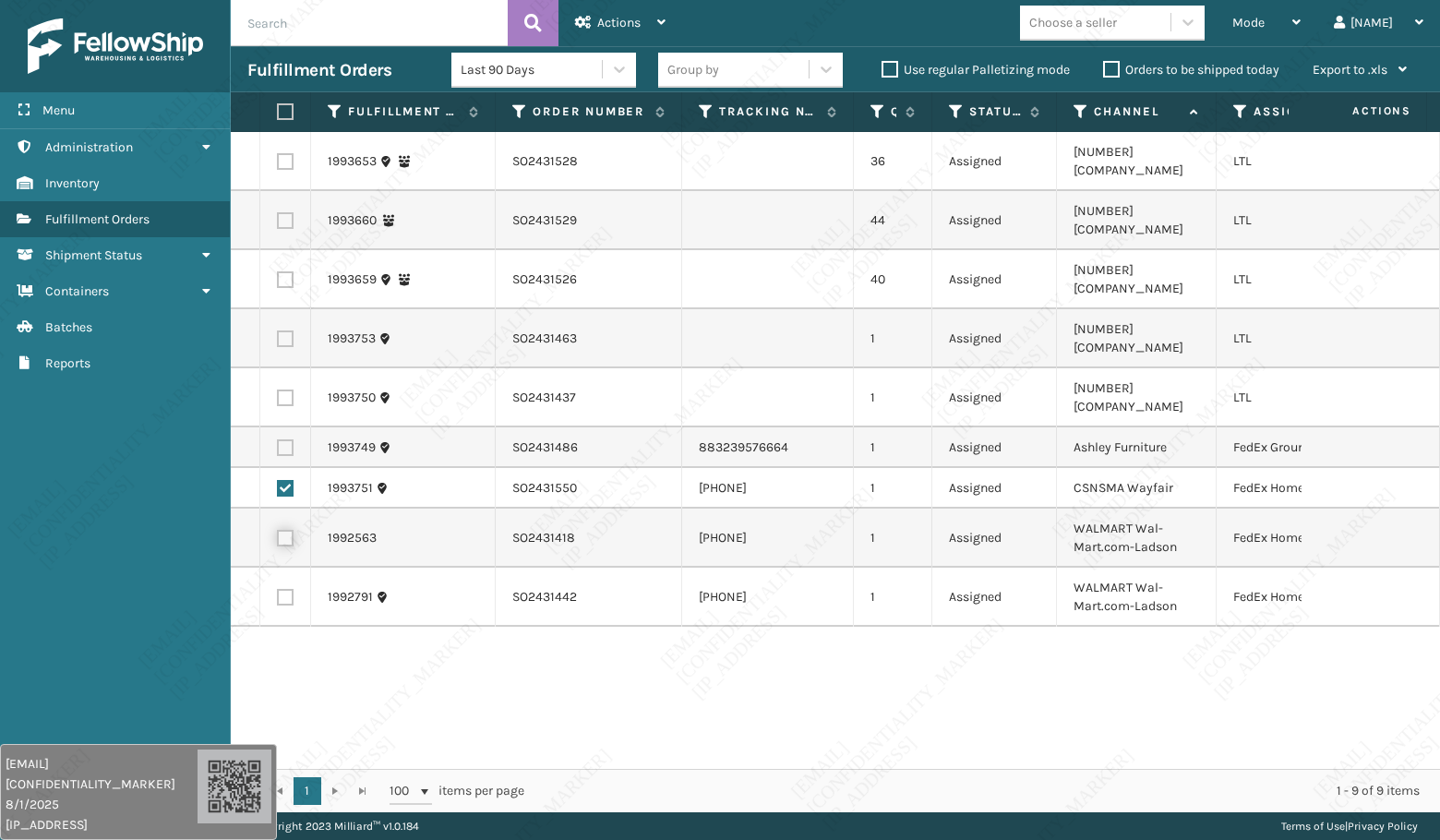 click at bounding box center (277, 535) 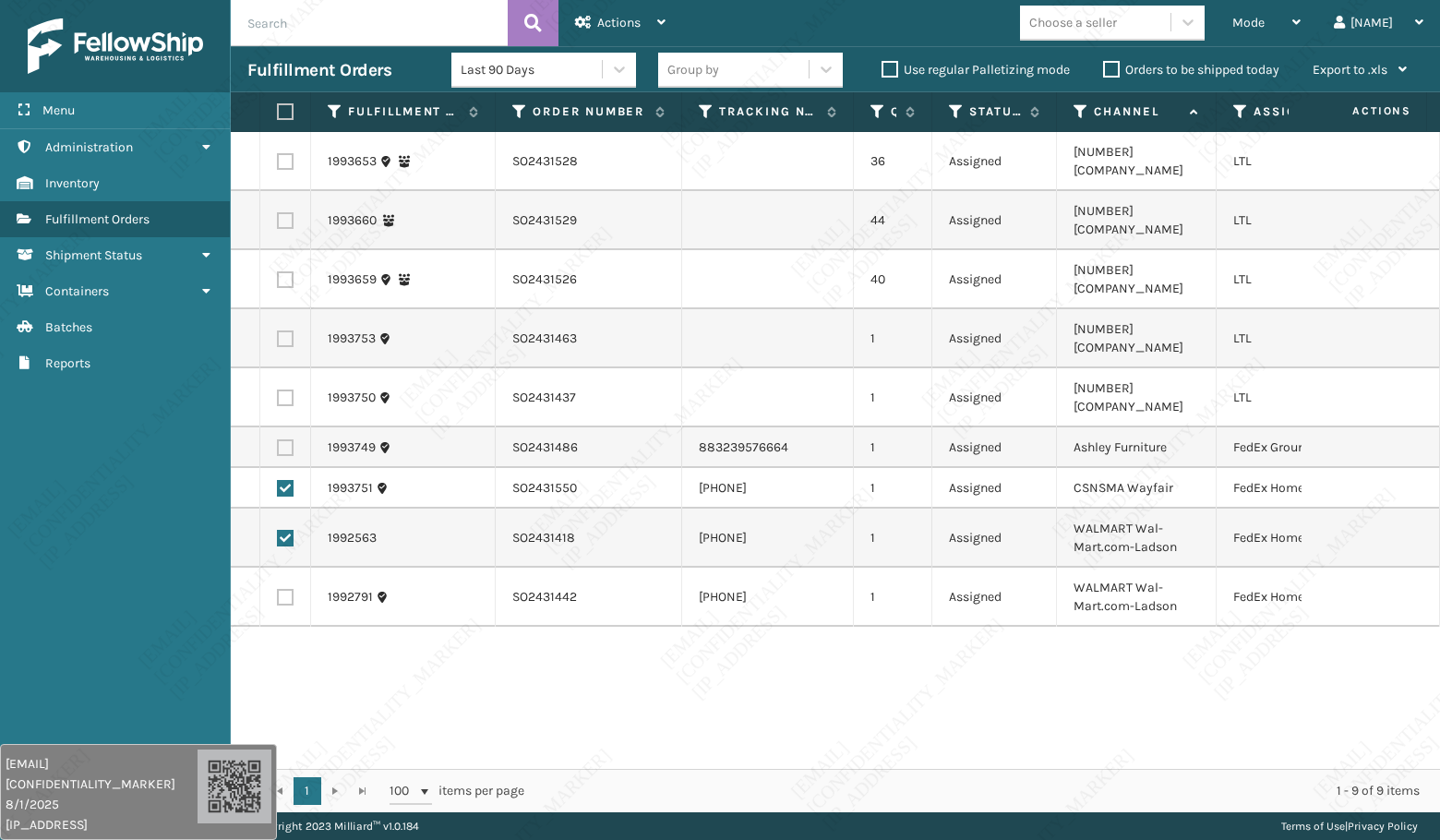 click at bounding box center [285, 597] 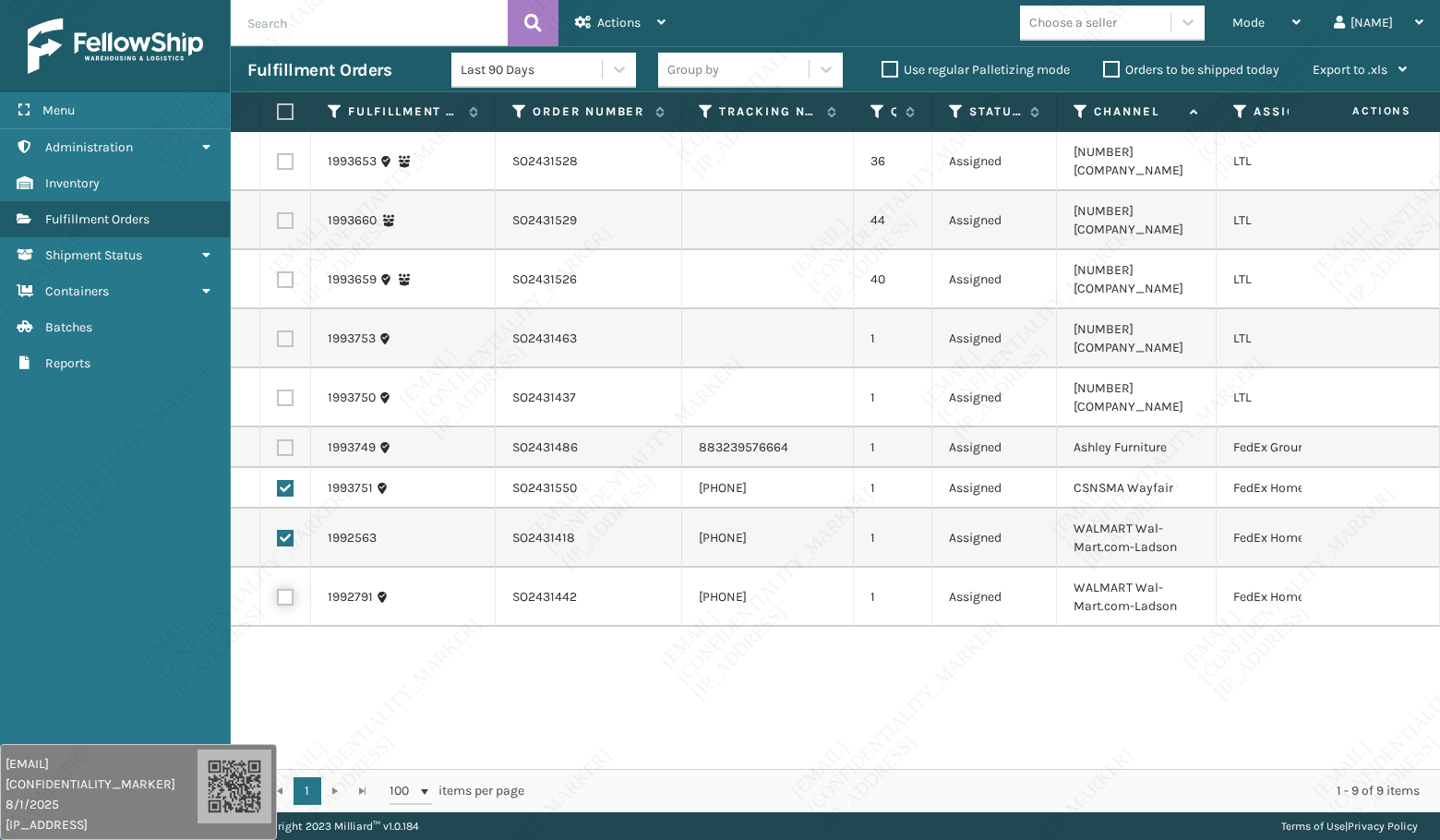 click at bounding box center [277, 594] 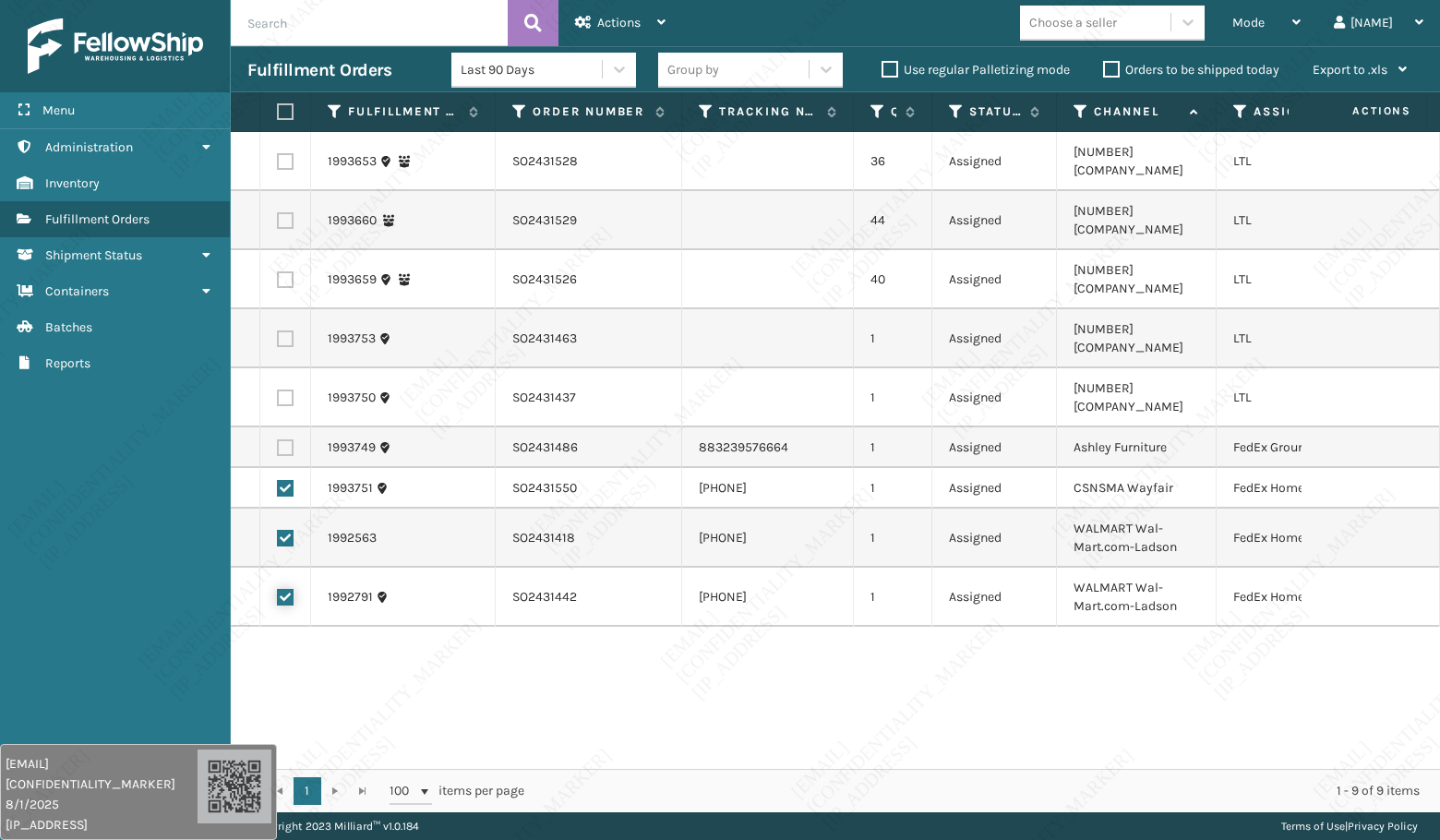 checkbox on "true" 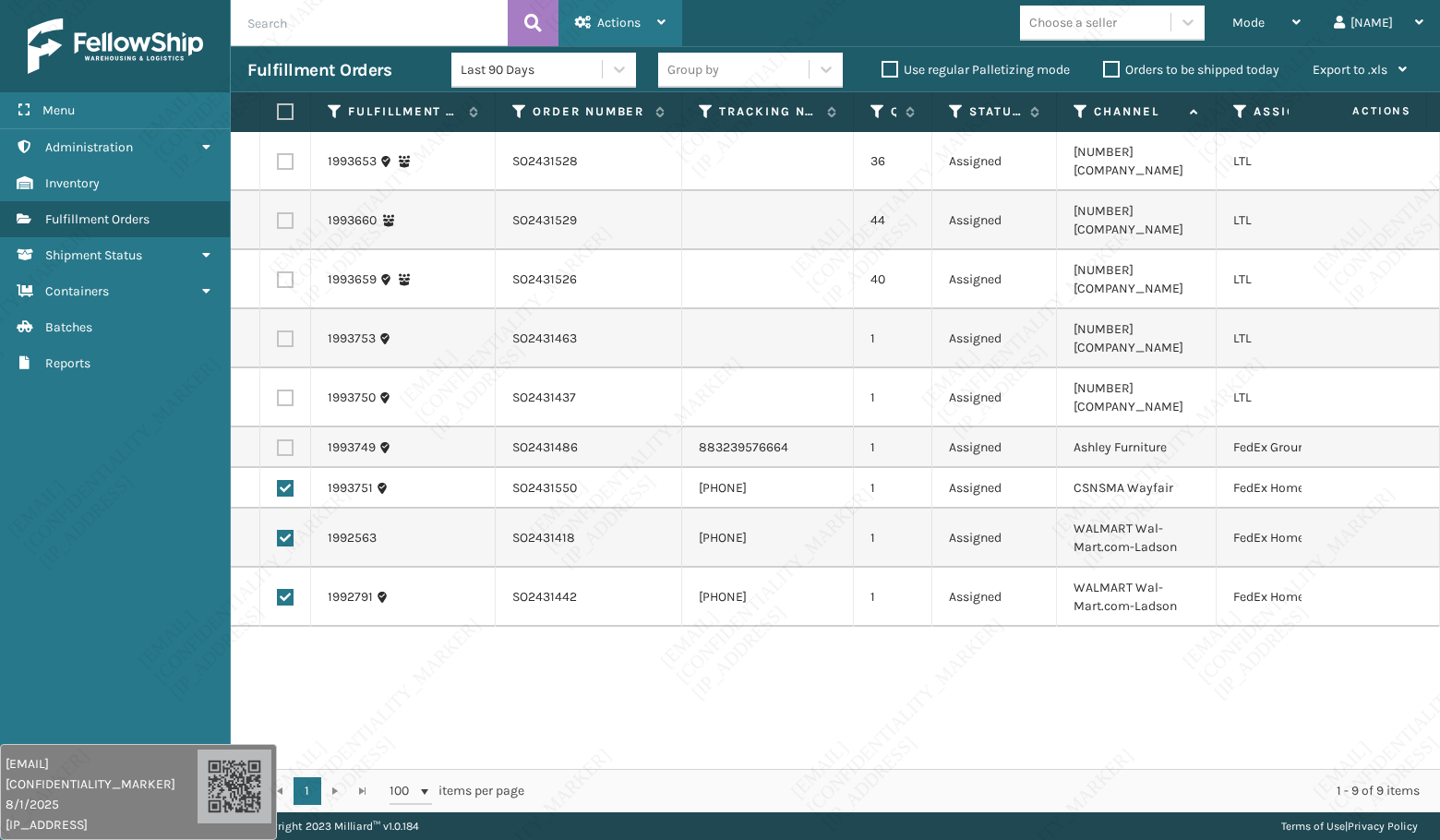 click on "Actions" at bounding box center (618, 22) 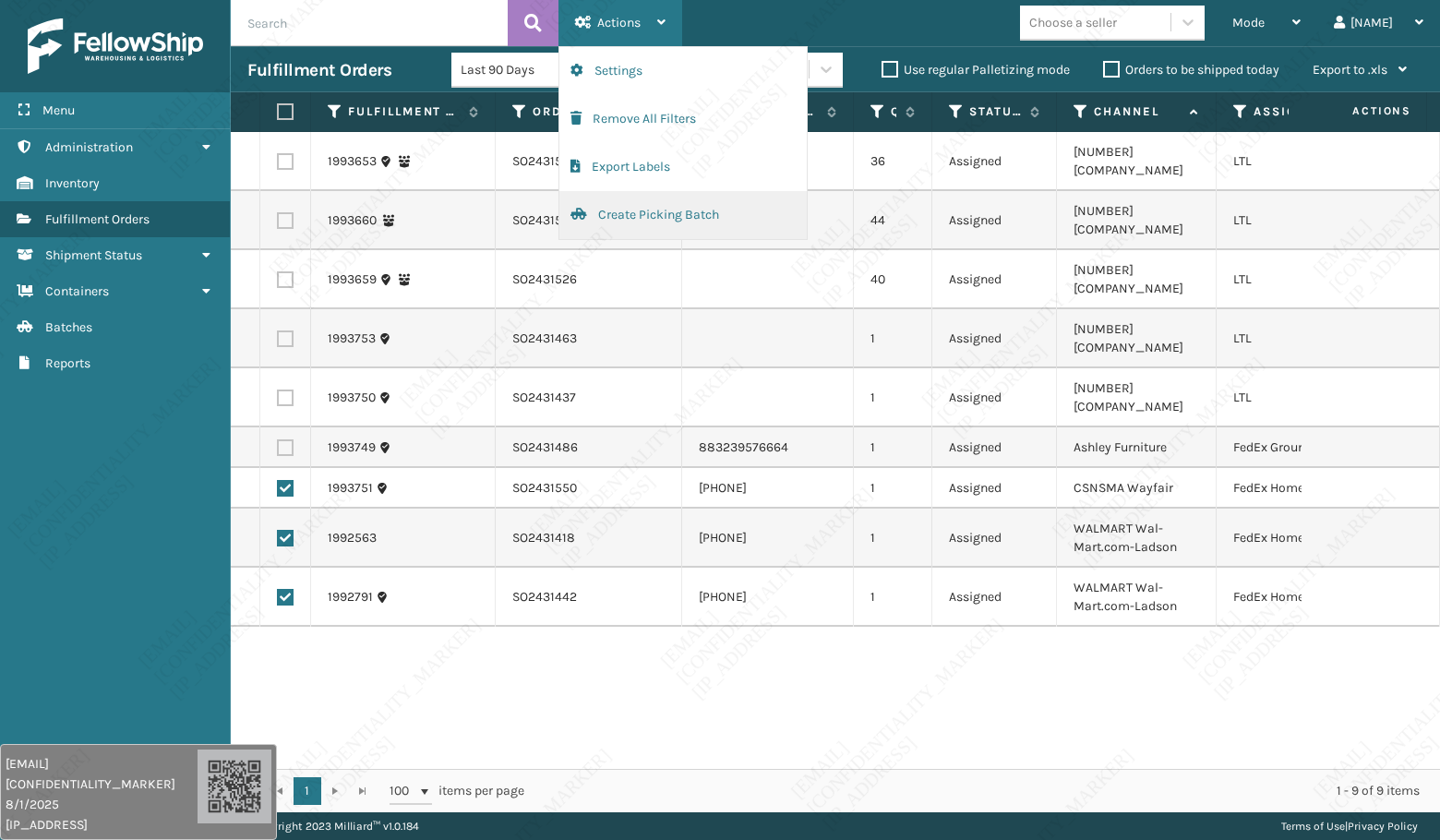 click on "Create Picking Batch" at bounding box center (683, 215) 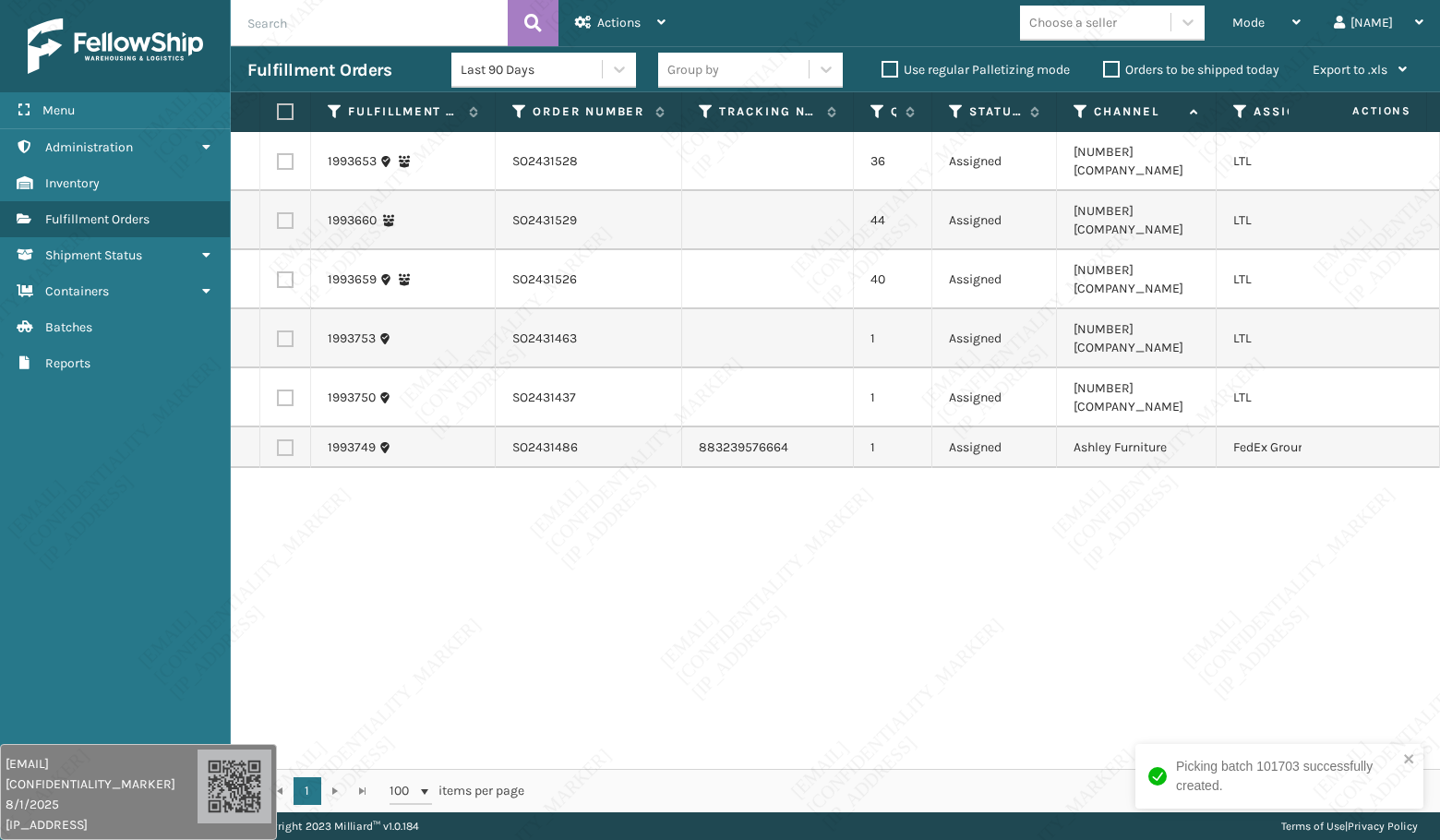 click at bounding box center (285, 448) 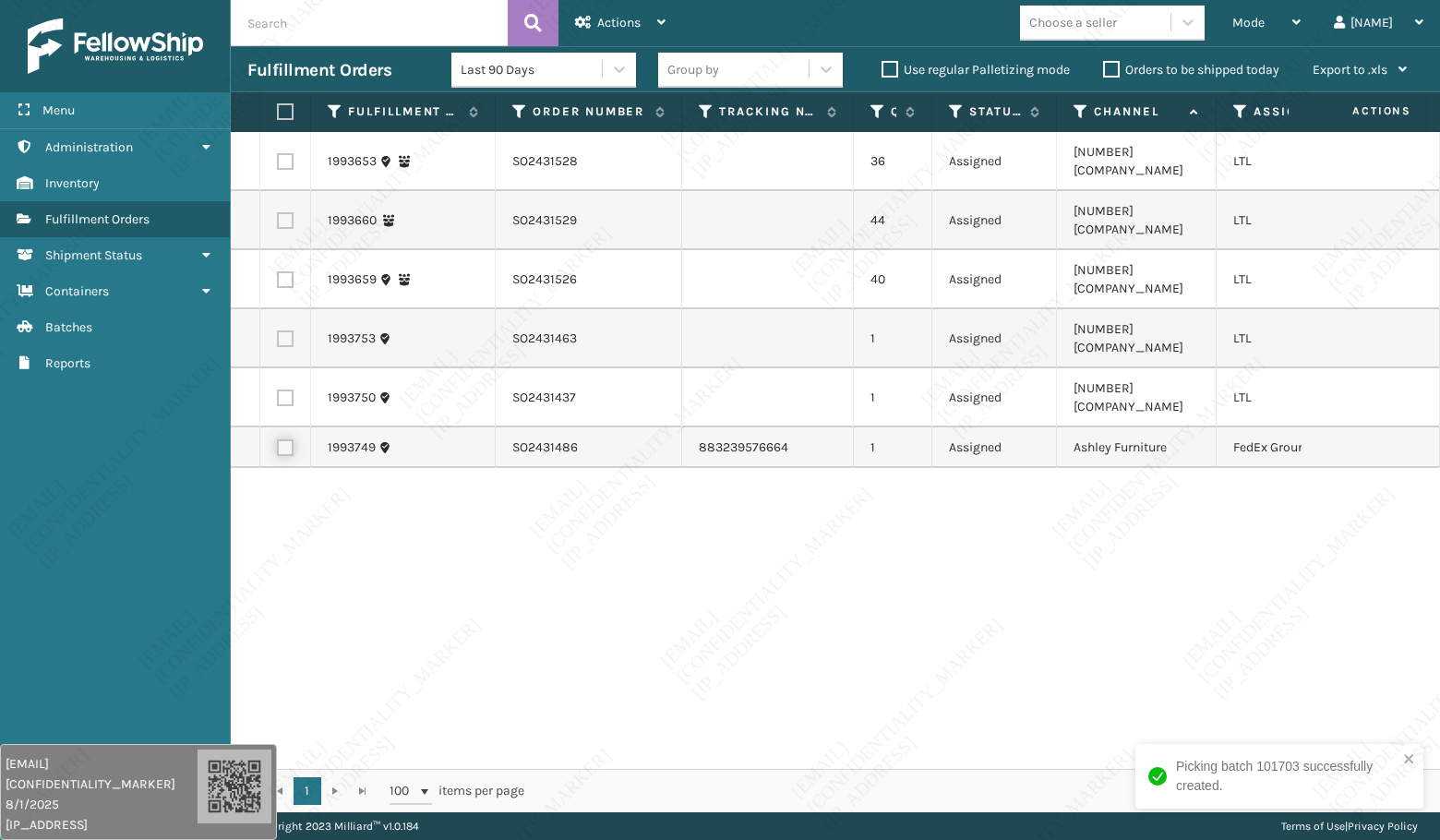 click at bounding box center (277, 445) 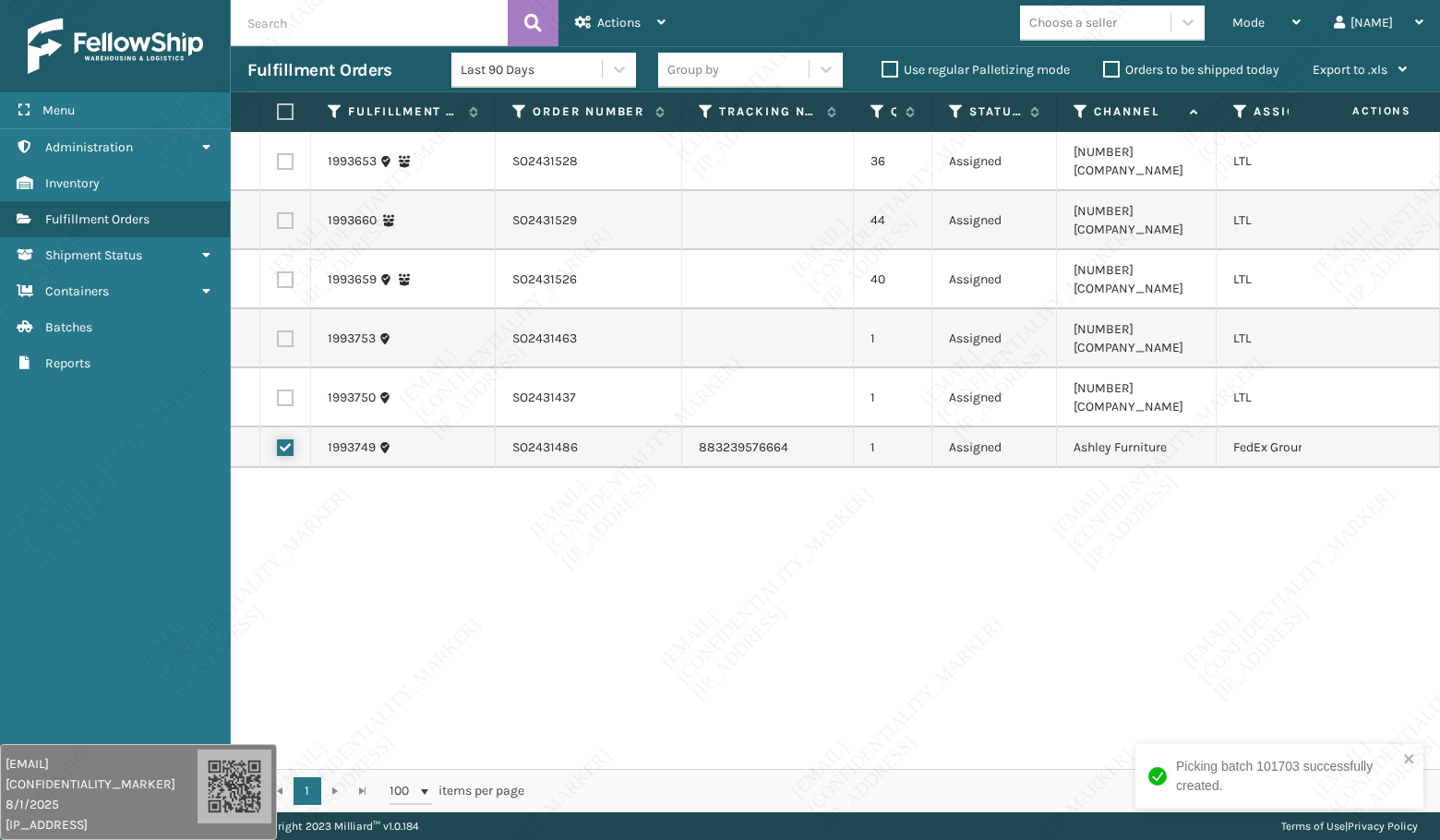 checkbox on "true" 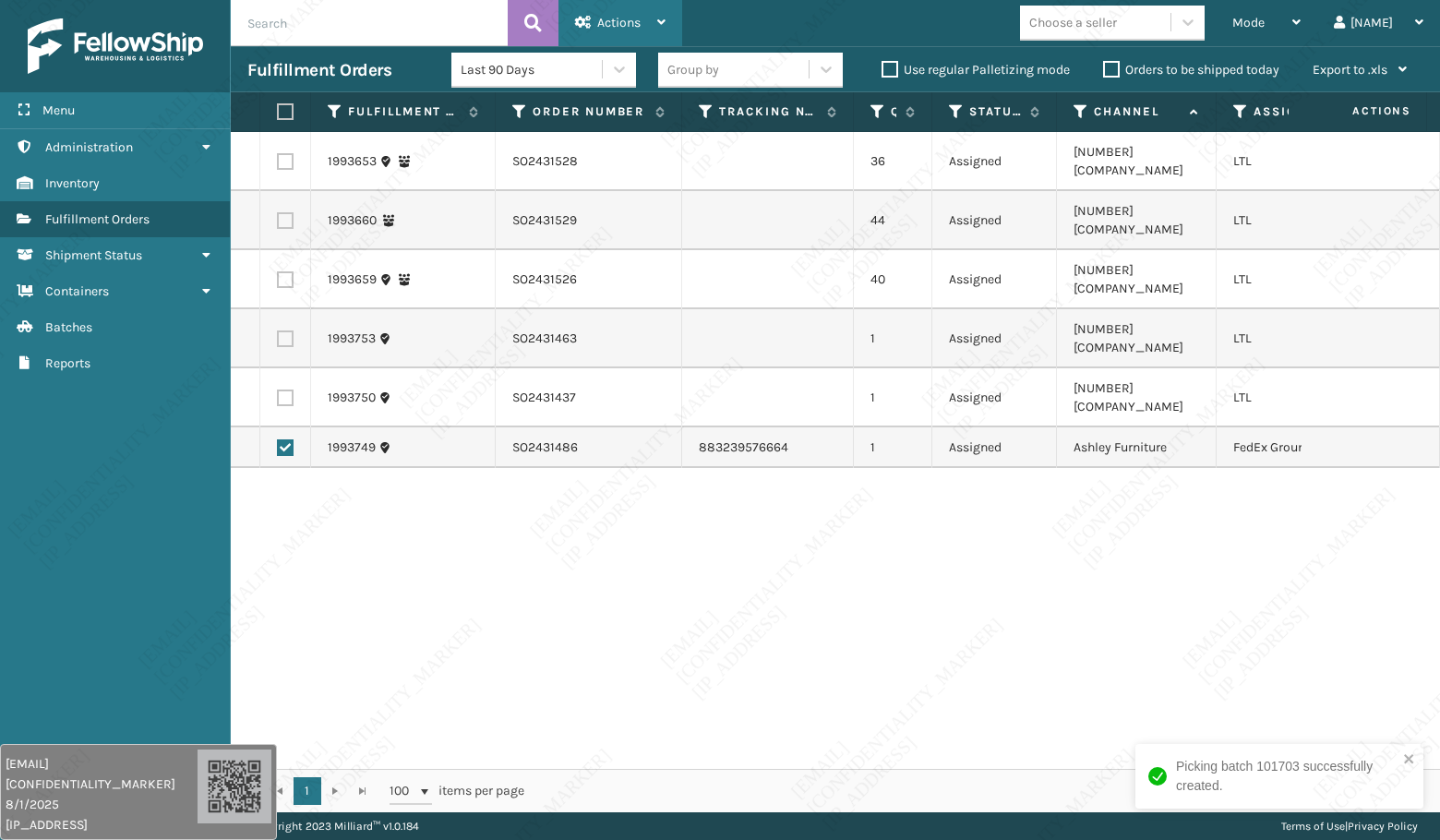 click on "Actions" at bounding box center [618, 22] 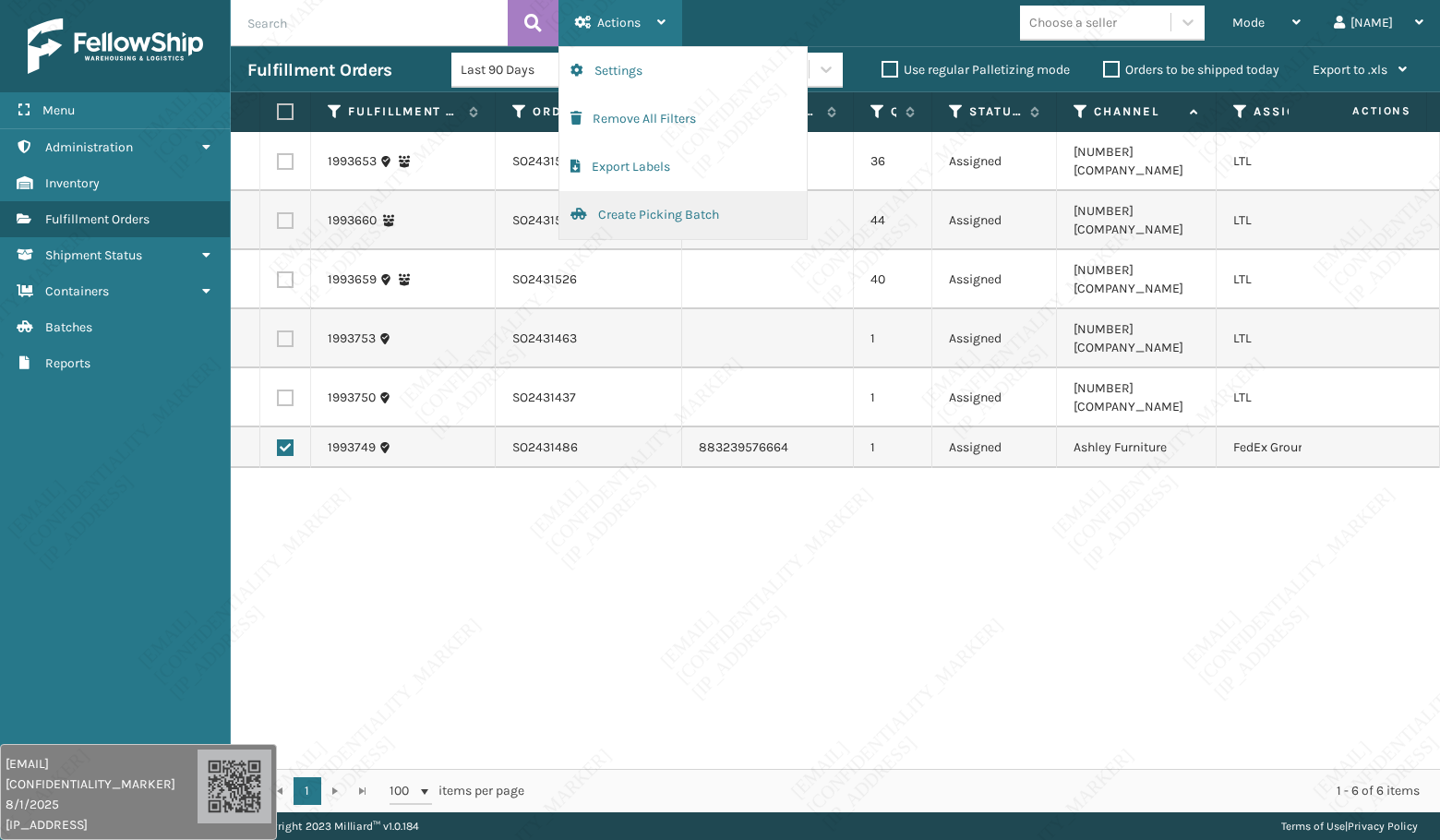 click on "Create Picking Batch" at bounding box center (683, 215) 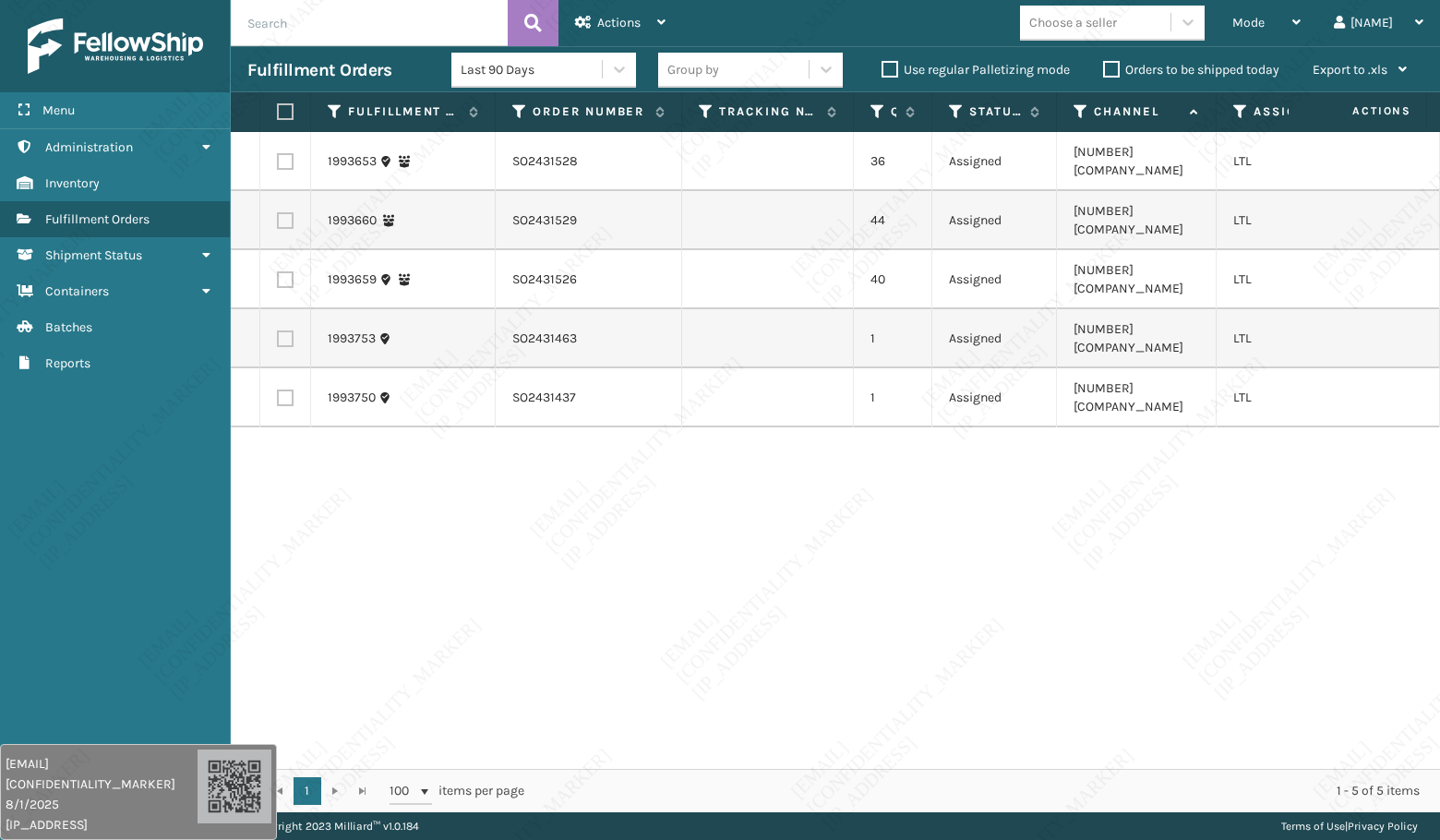 click at bounding box center (285, 339) 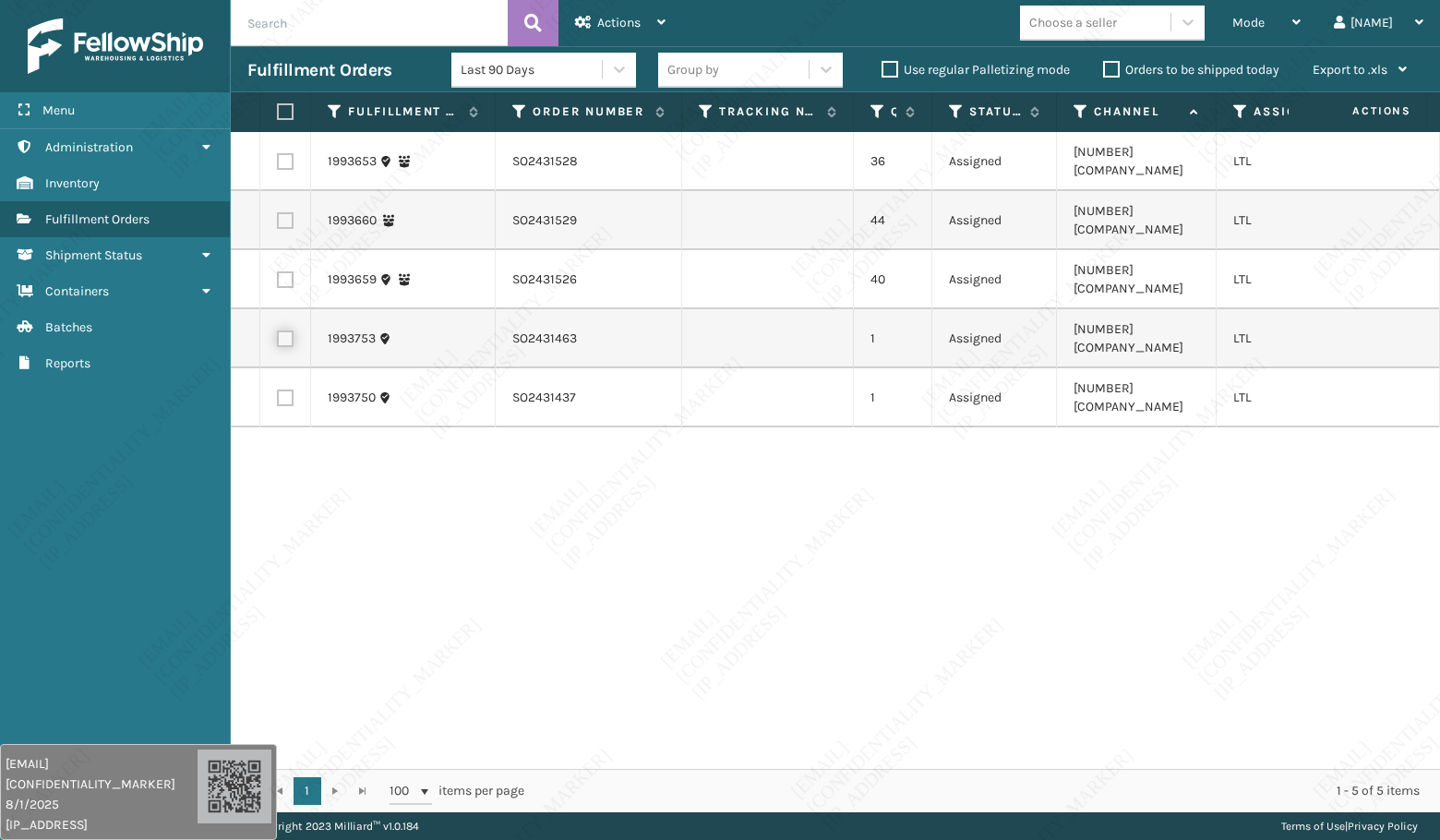 click at bounding box center (277, 336) 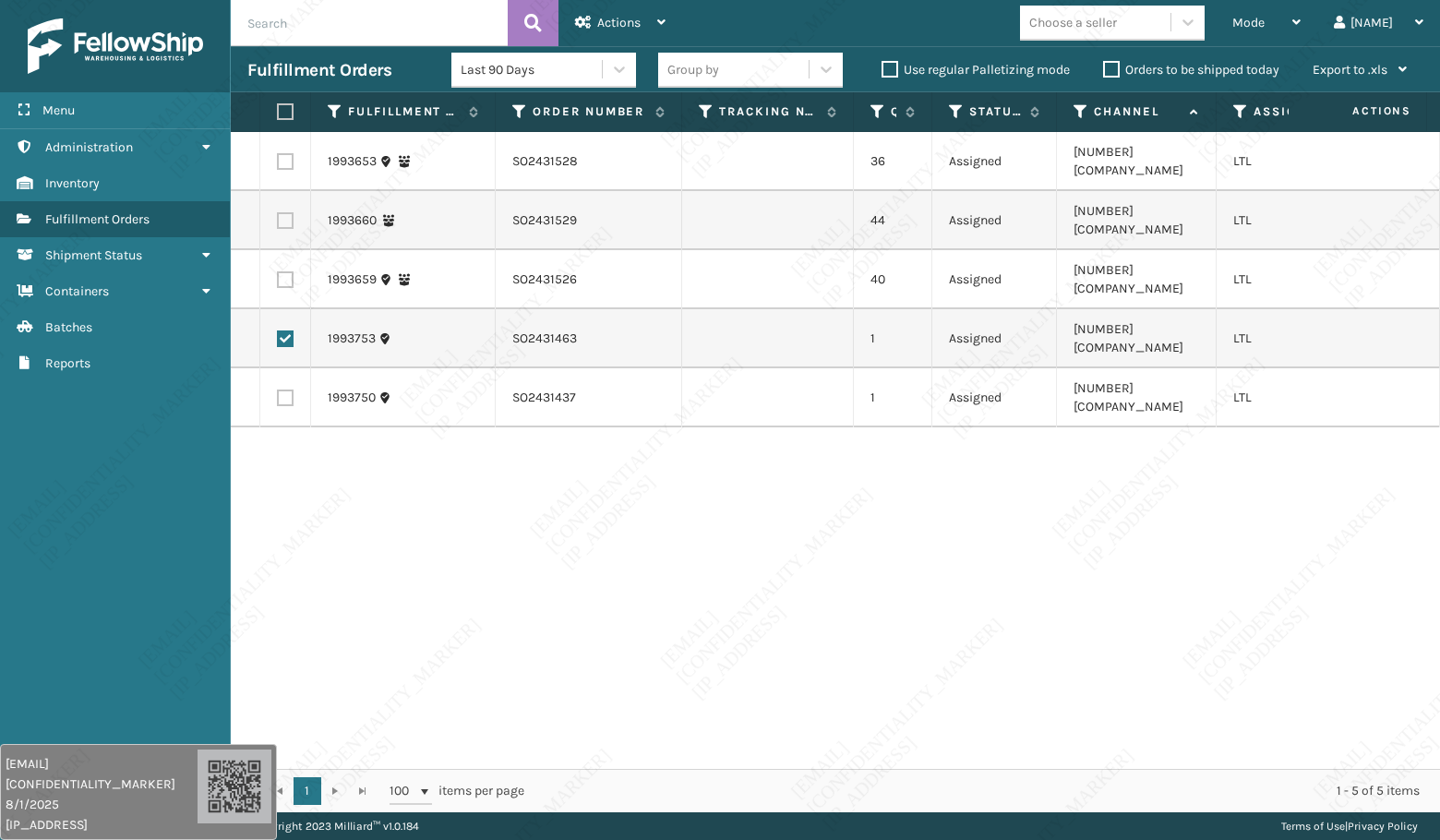 click at bounding box center (285, 398) 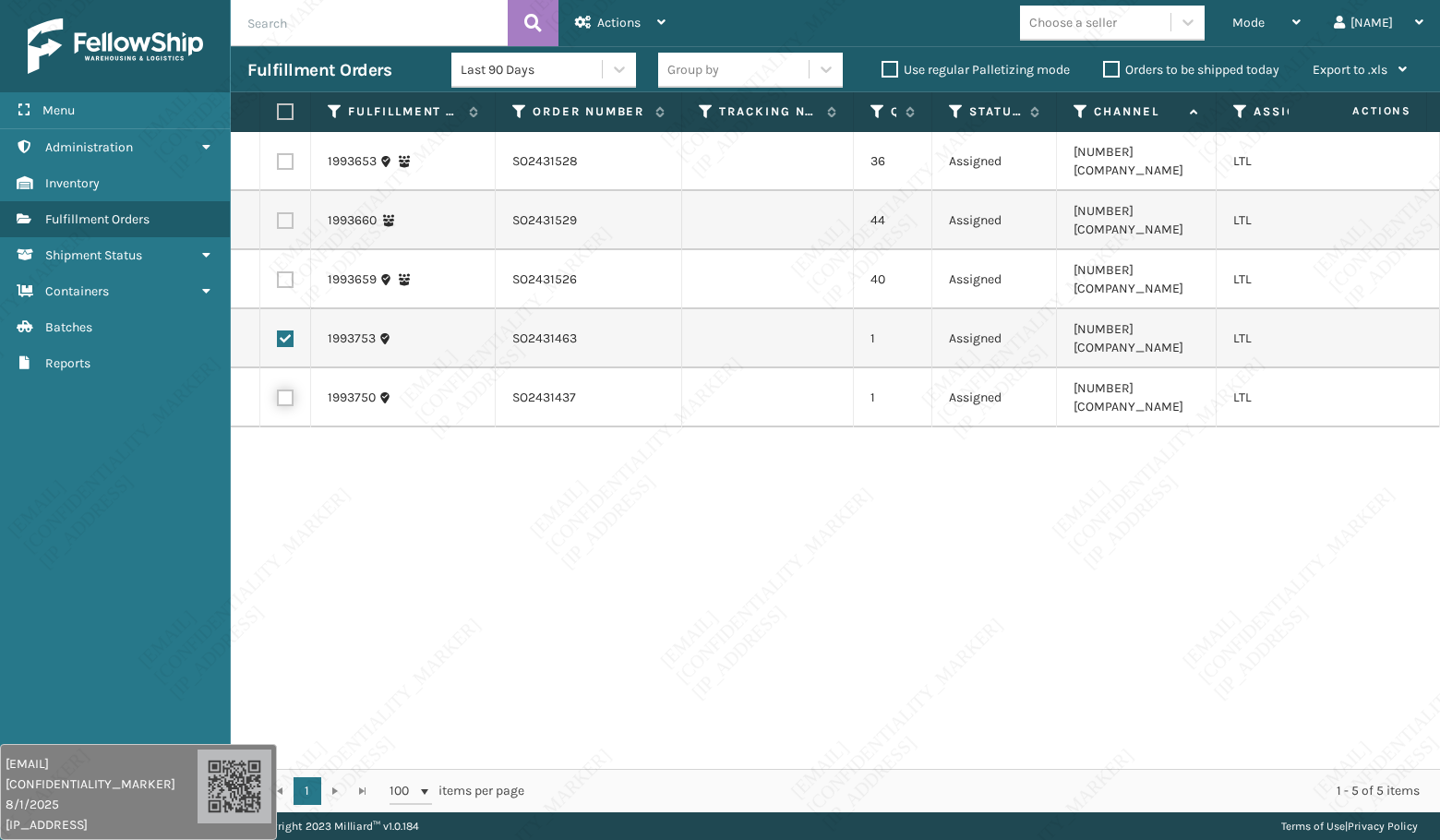click at bounding box center [277, 395] 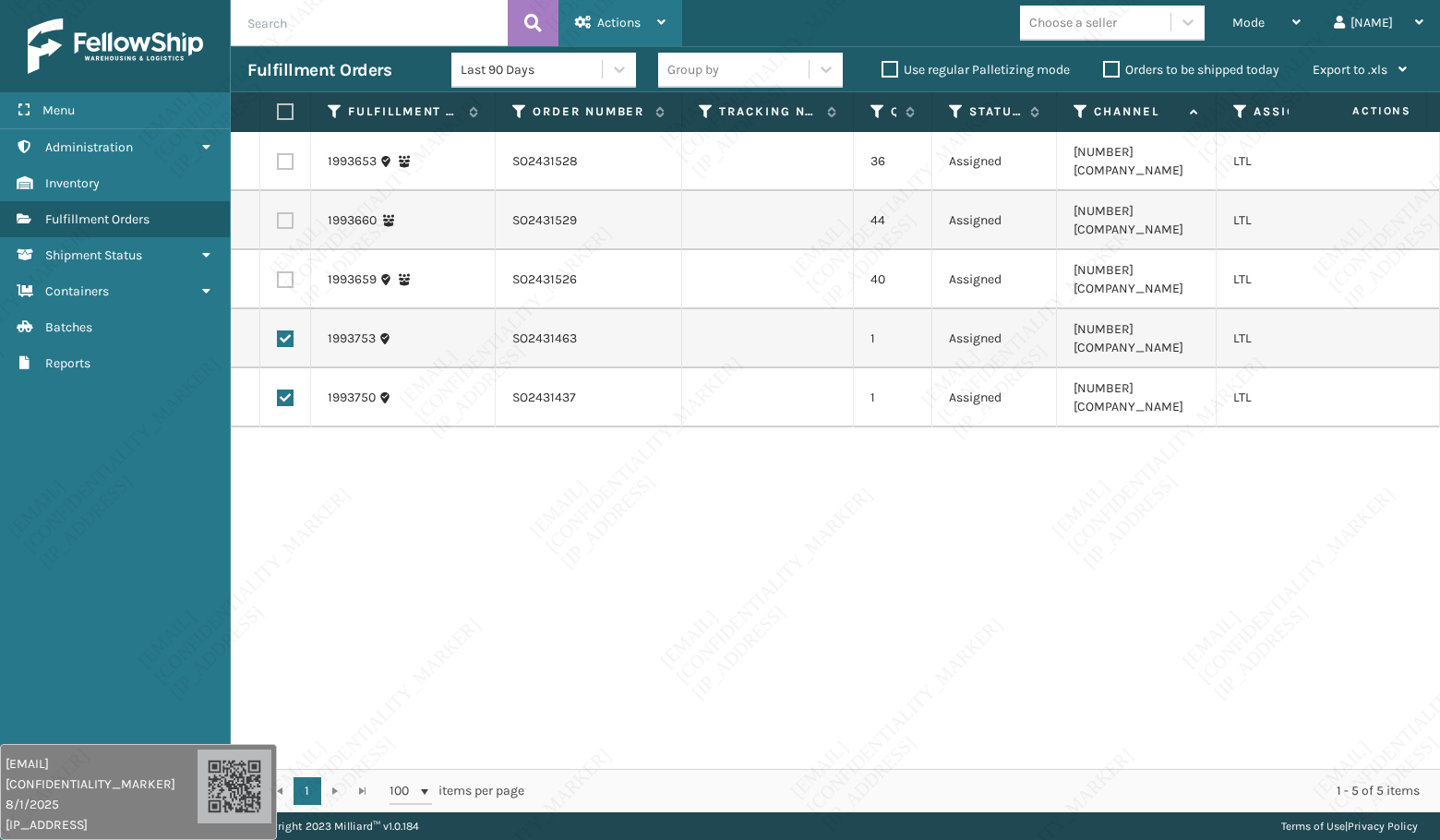 click on "Actions" at bounding box center (618, 22) 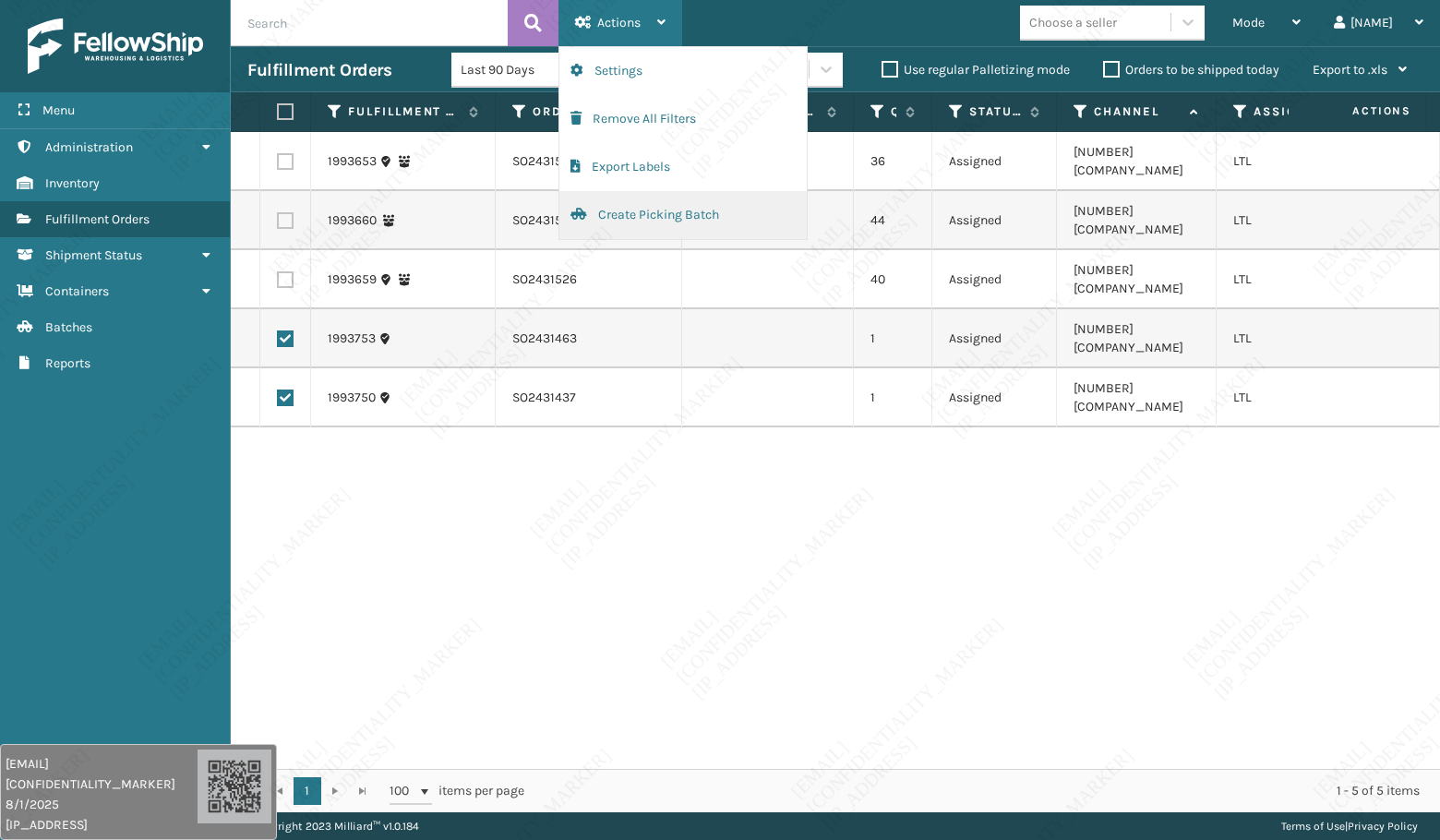 click on "Create Picking Batch" at bounding box center [683, 215] 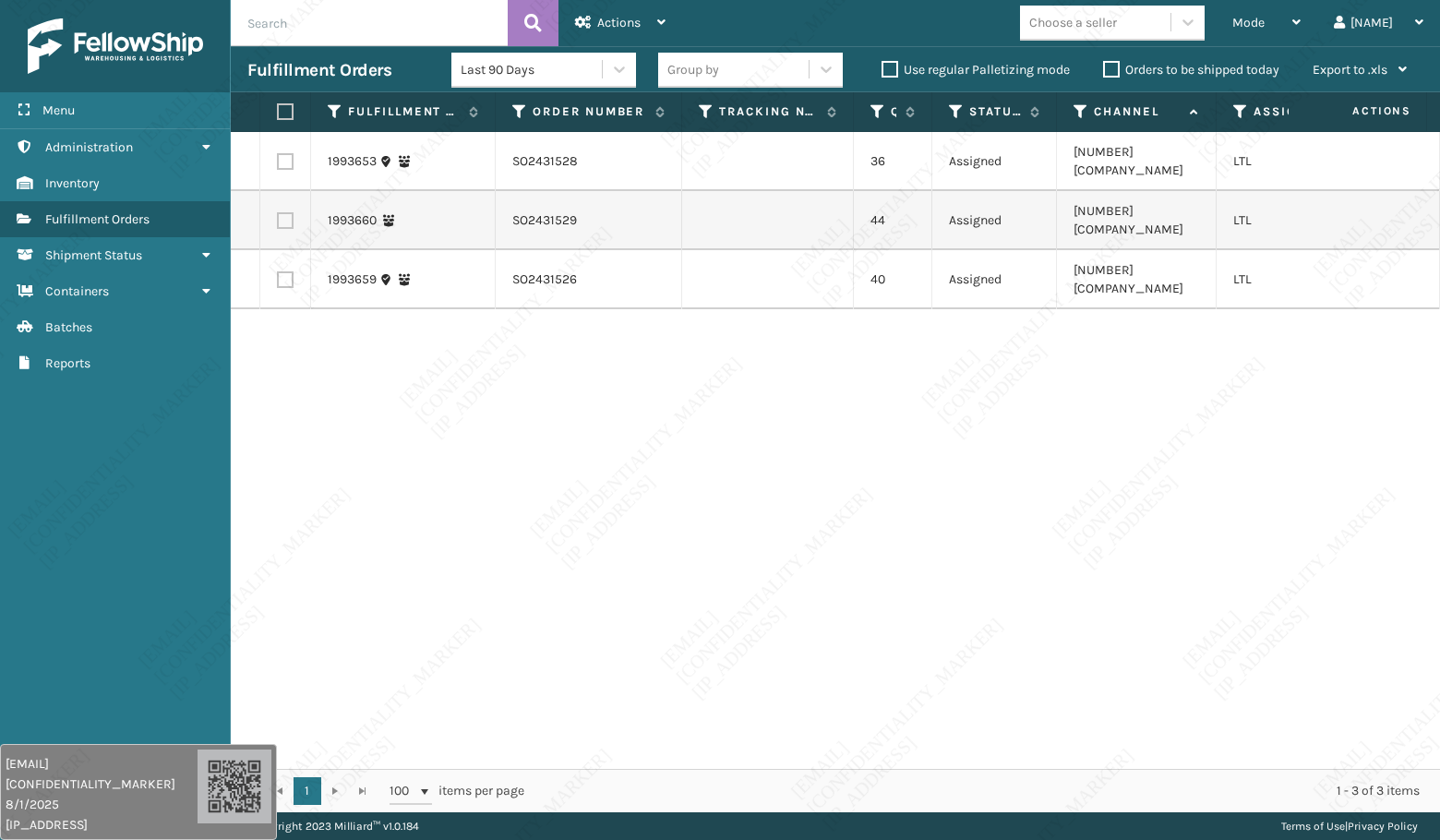 click at bounding box center (285, 112) 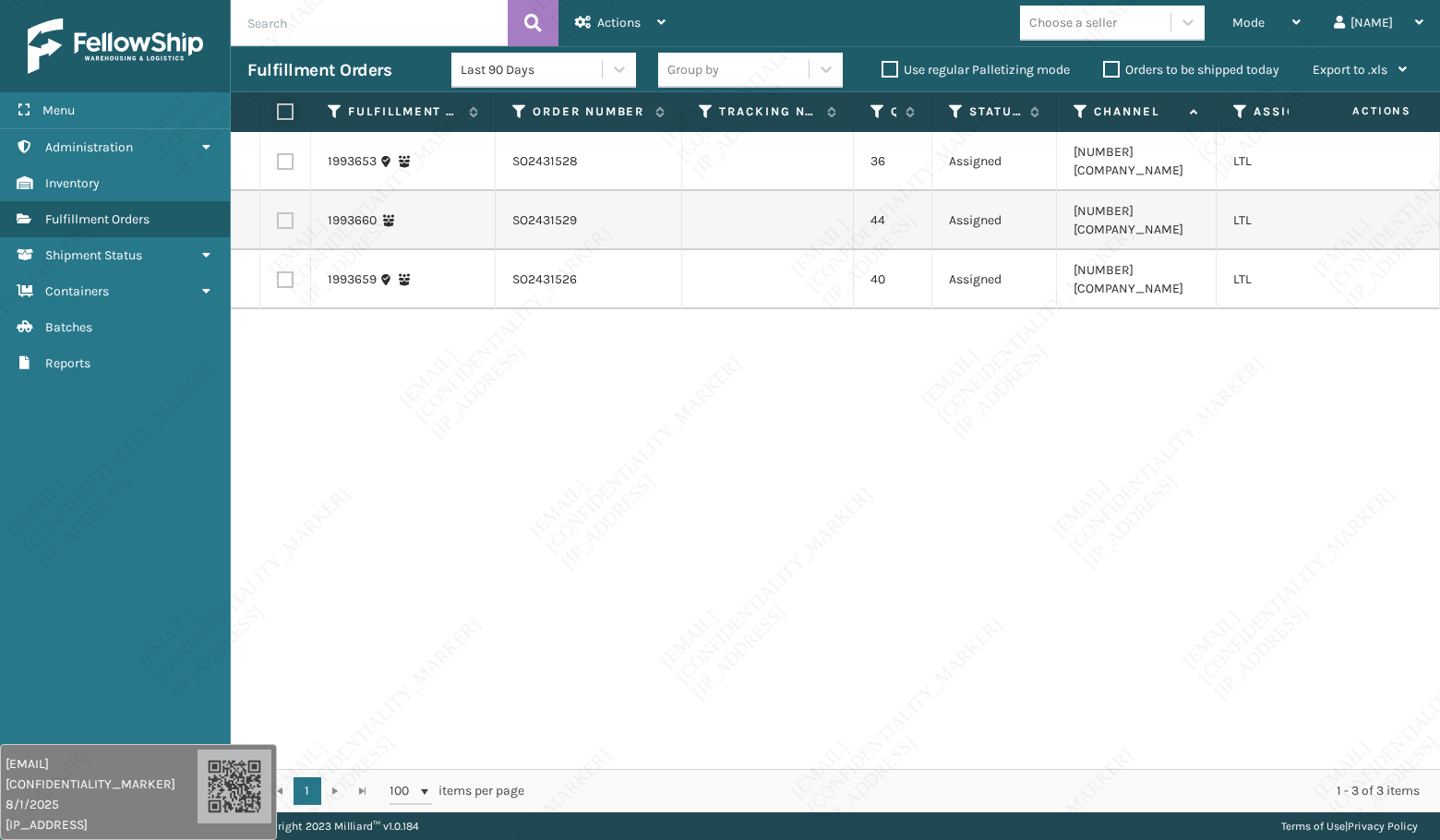 checkbox on "true" 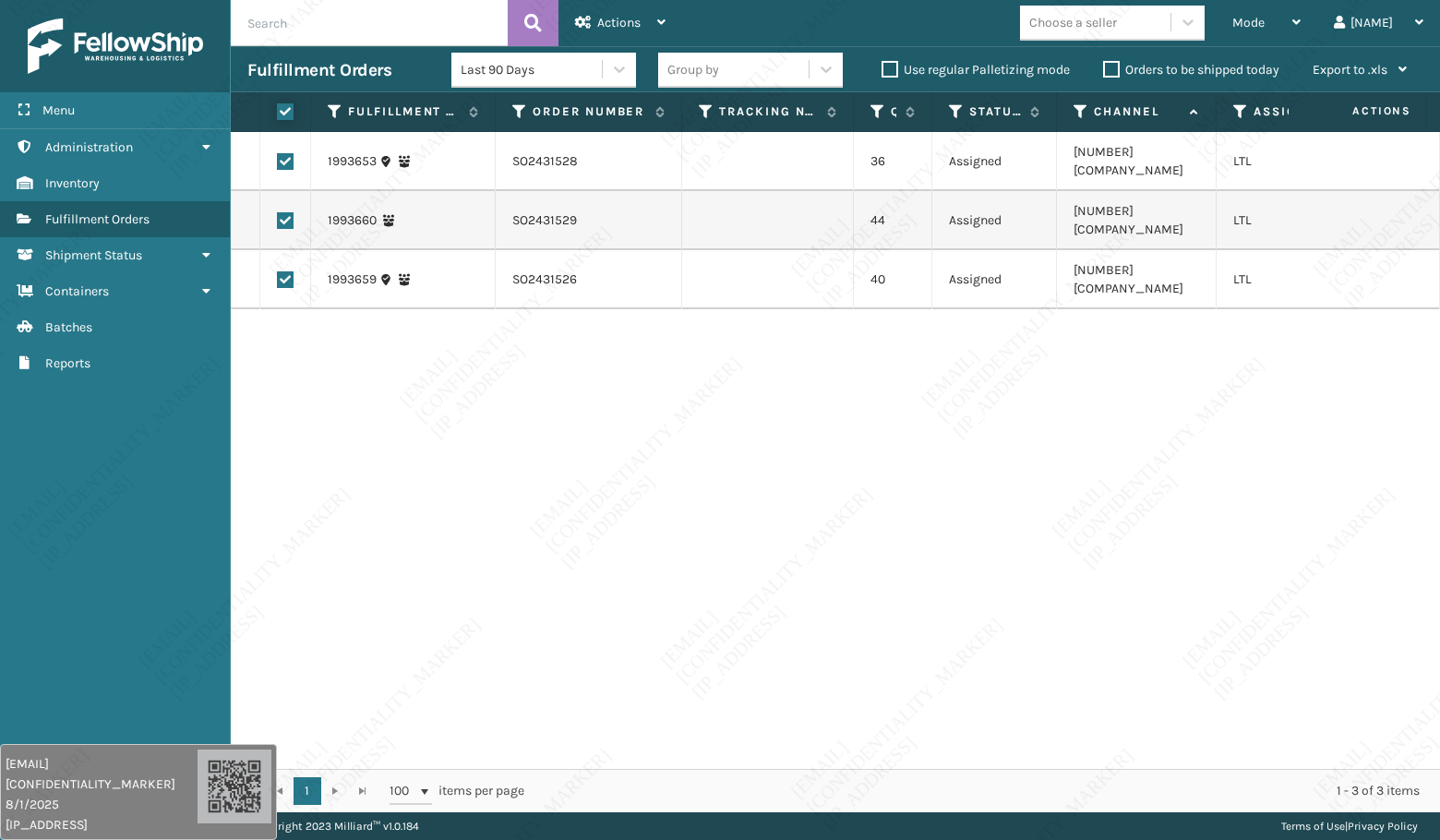 checkbox on "true" 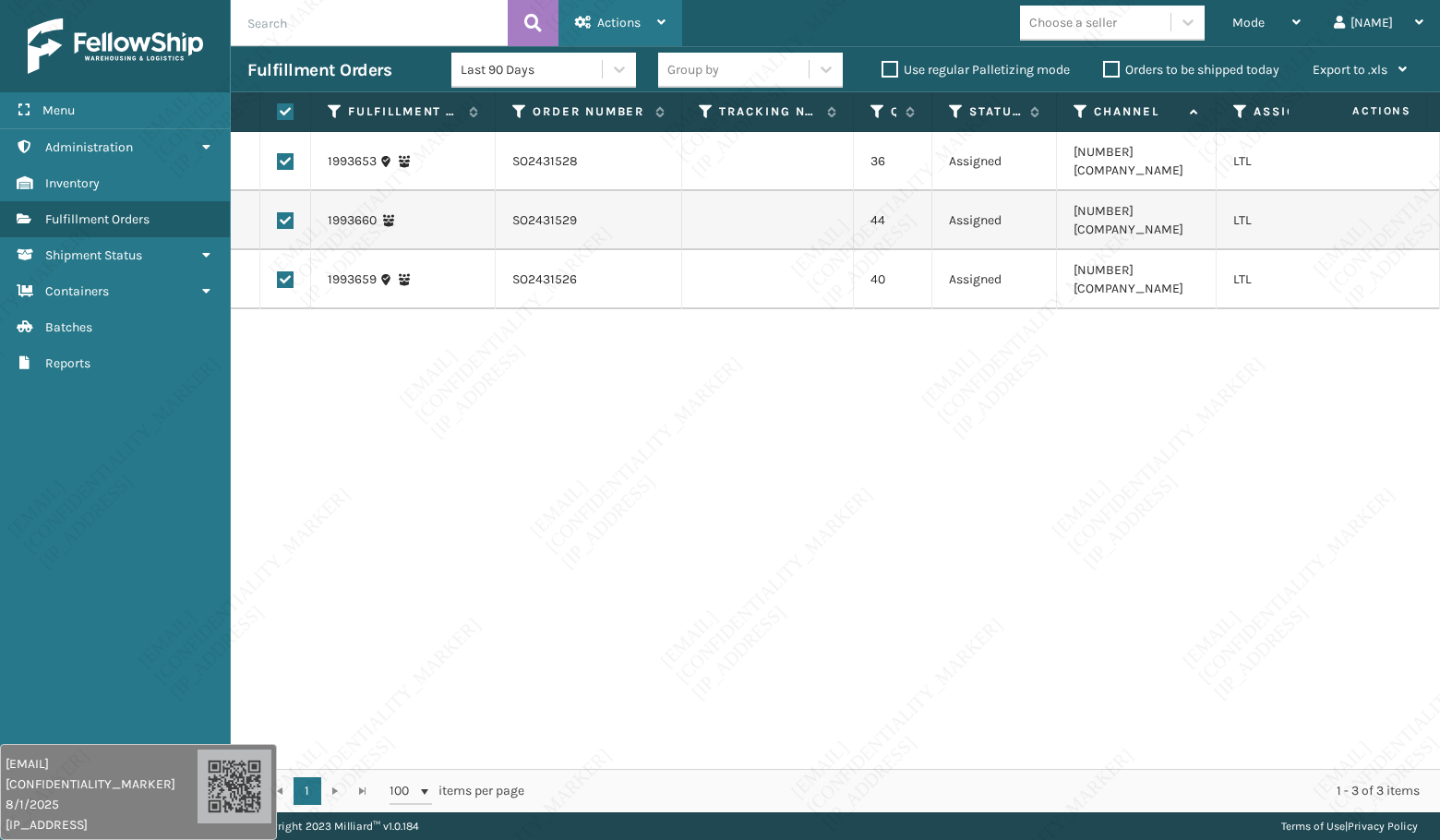 click on "Actions" at bounding box center [618, 22] 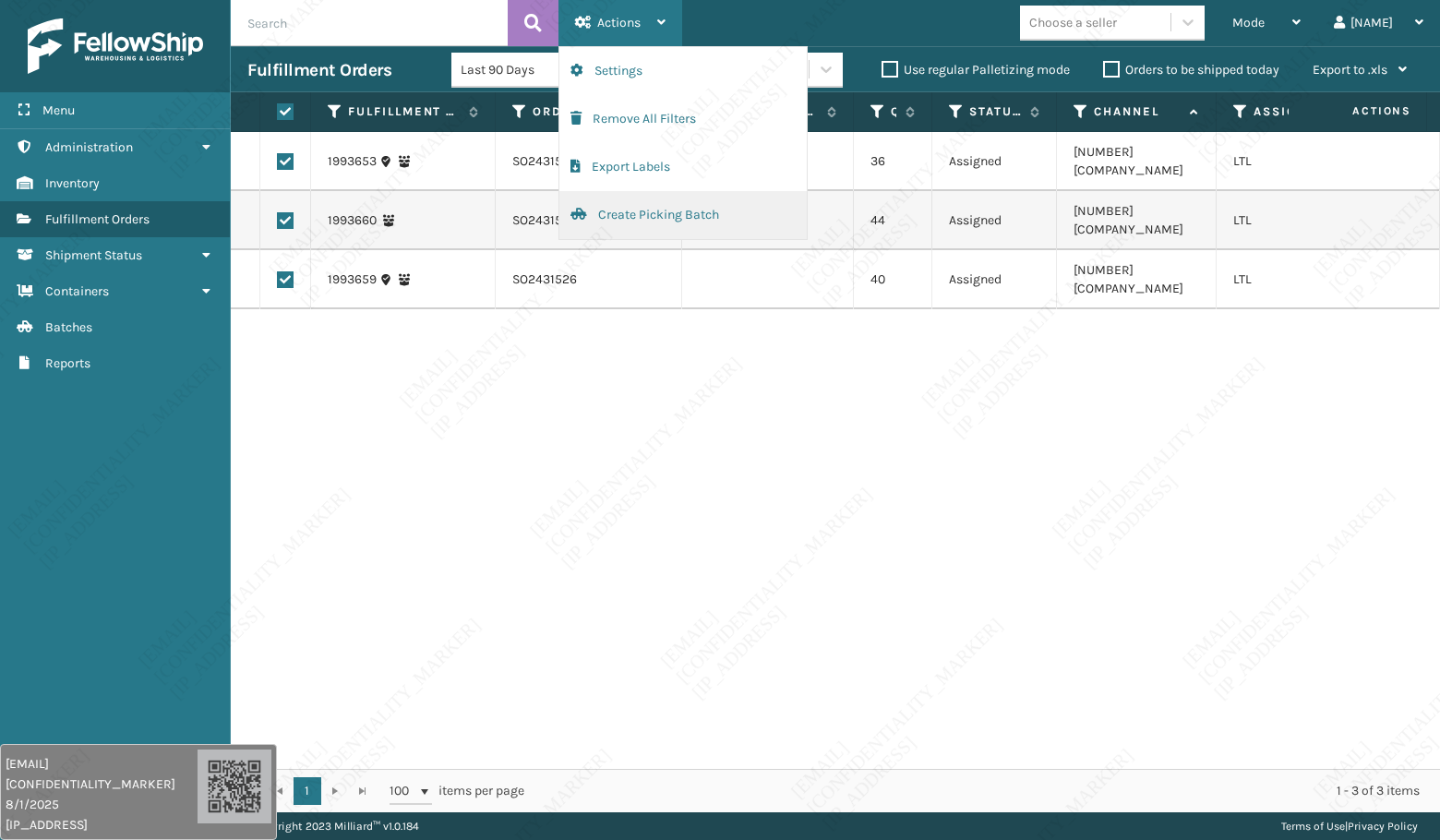 click on "Create Picking Batch" at bounding box center [683, 215] 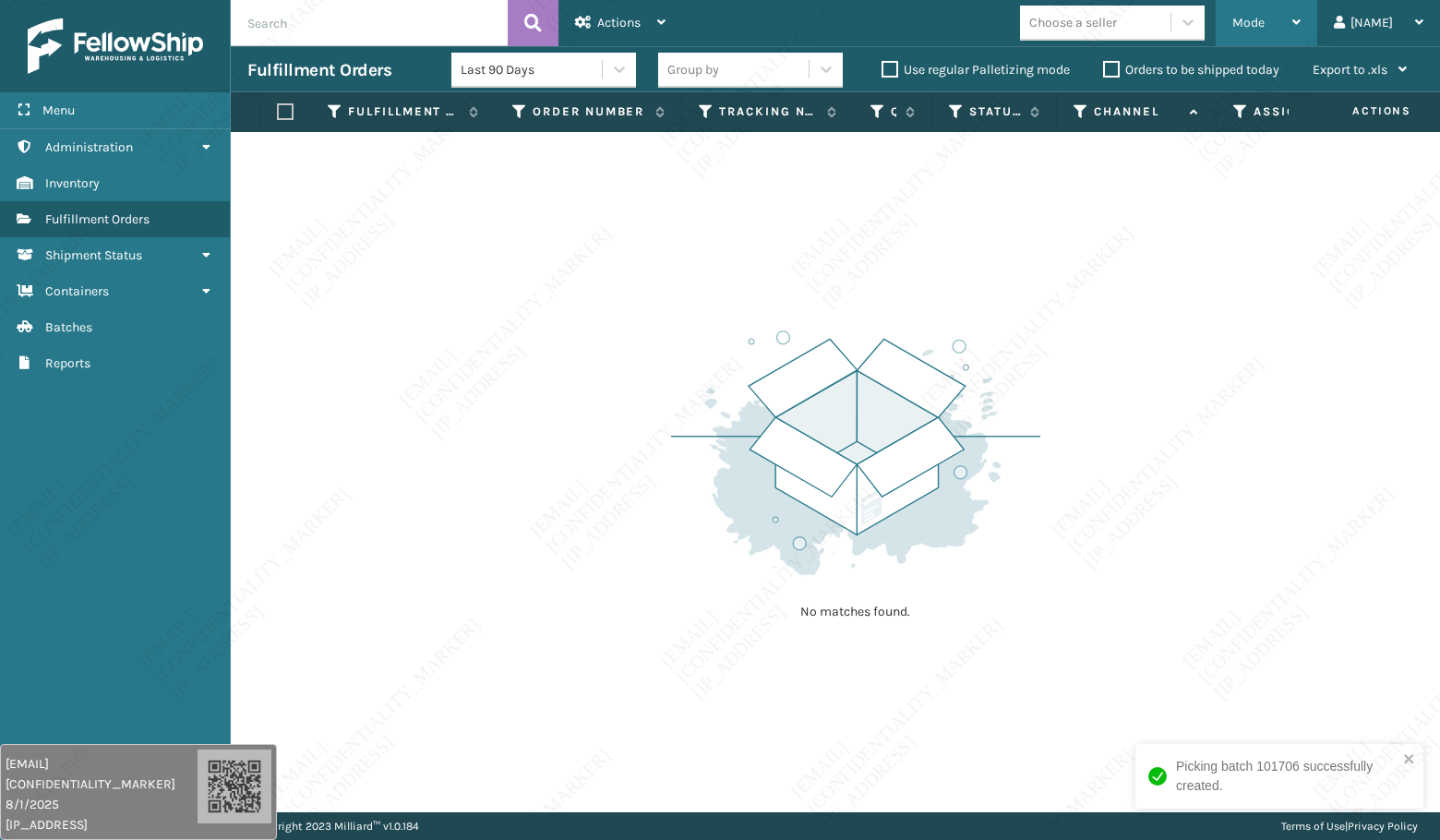 click on "Mode" at bounding box center [1248, 22] 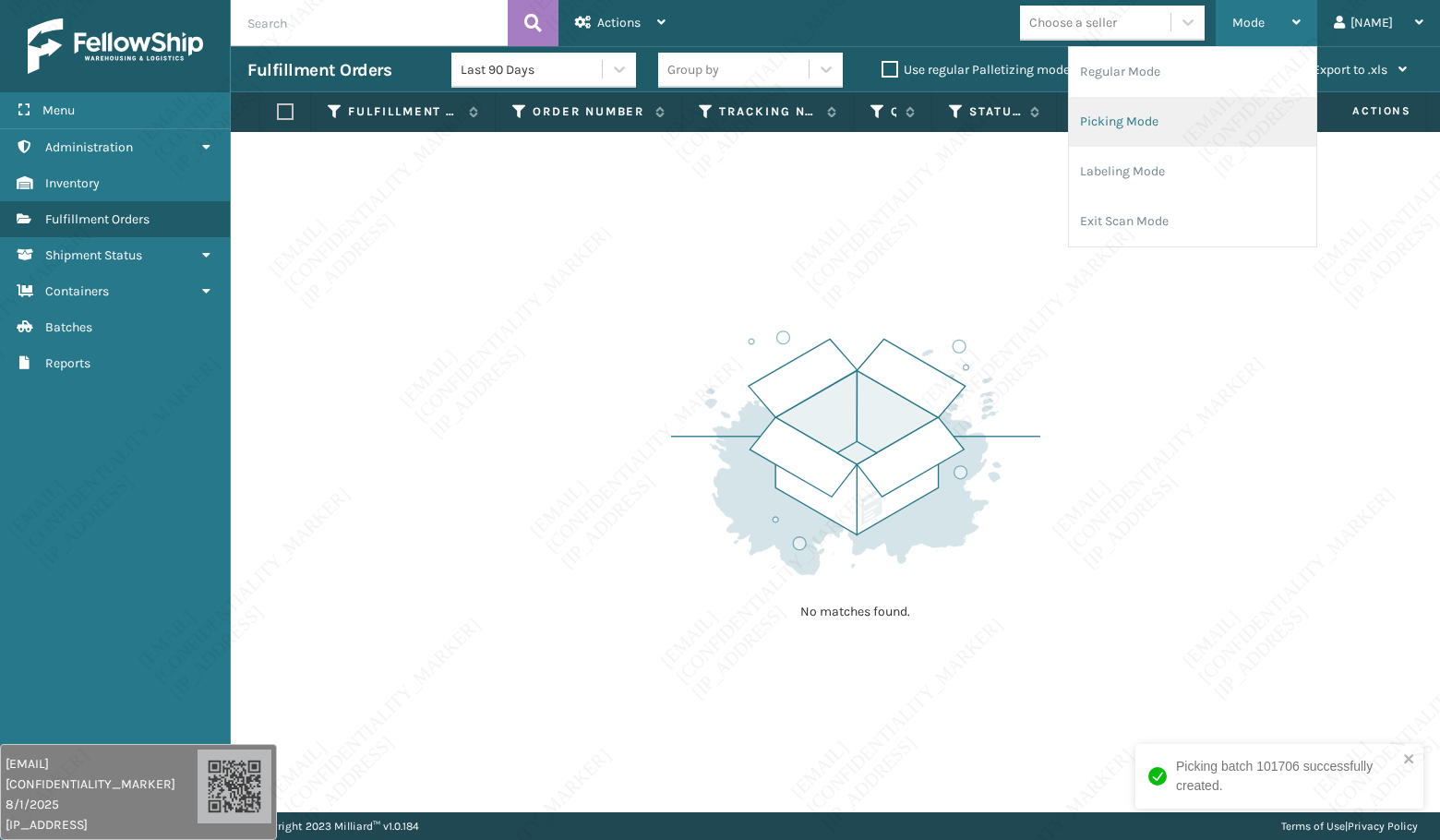 click on "Picking Mode" at bounding box center [1193, 122] 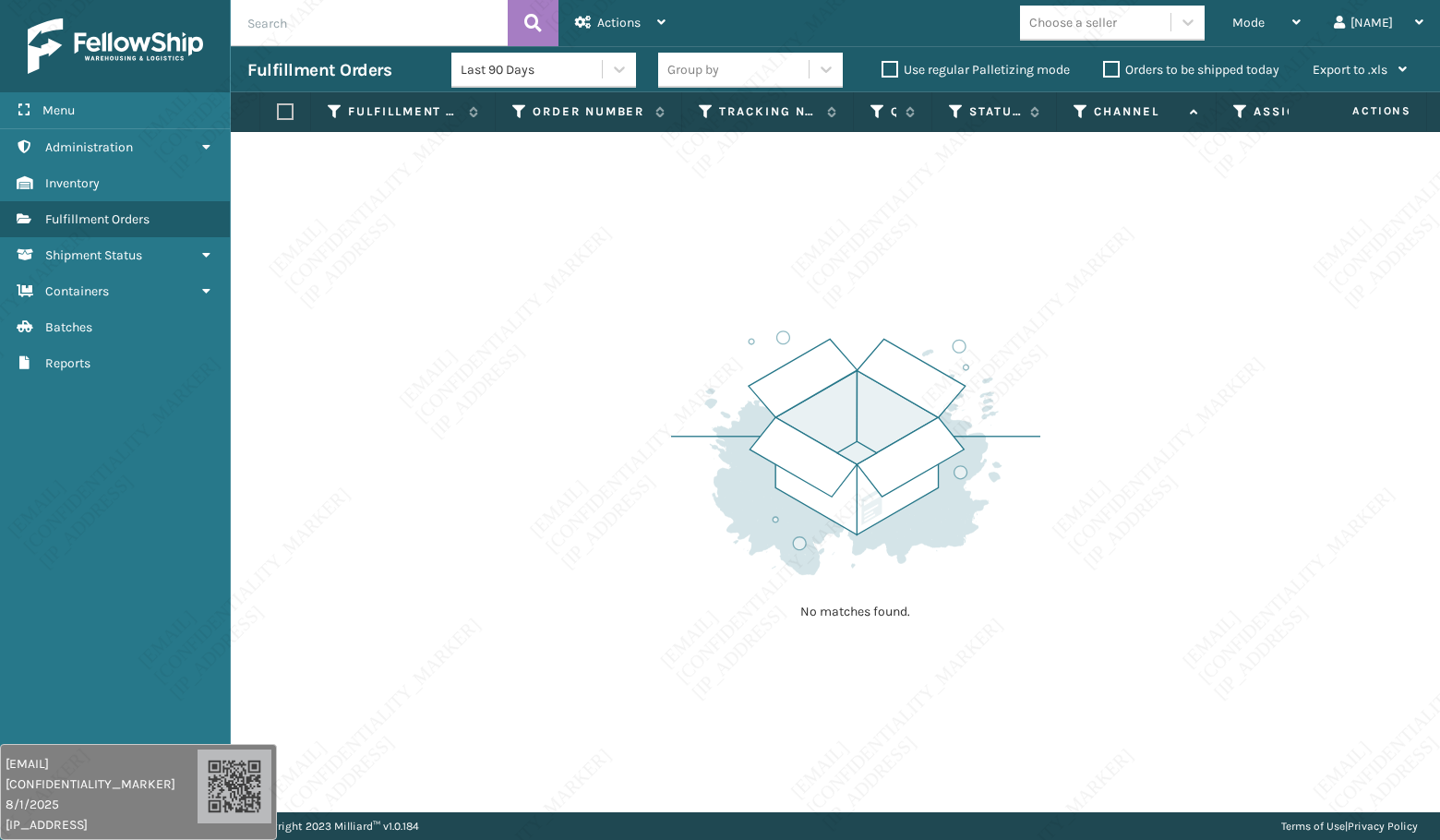 click on "No matches found." at bounding box center [856, 612] 